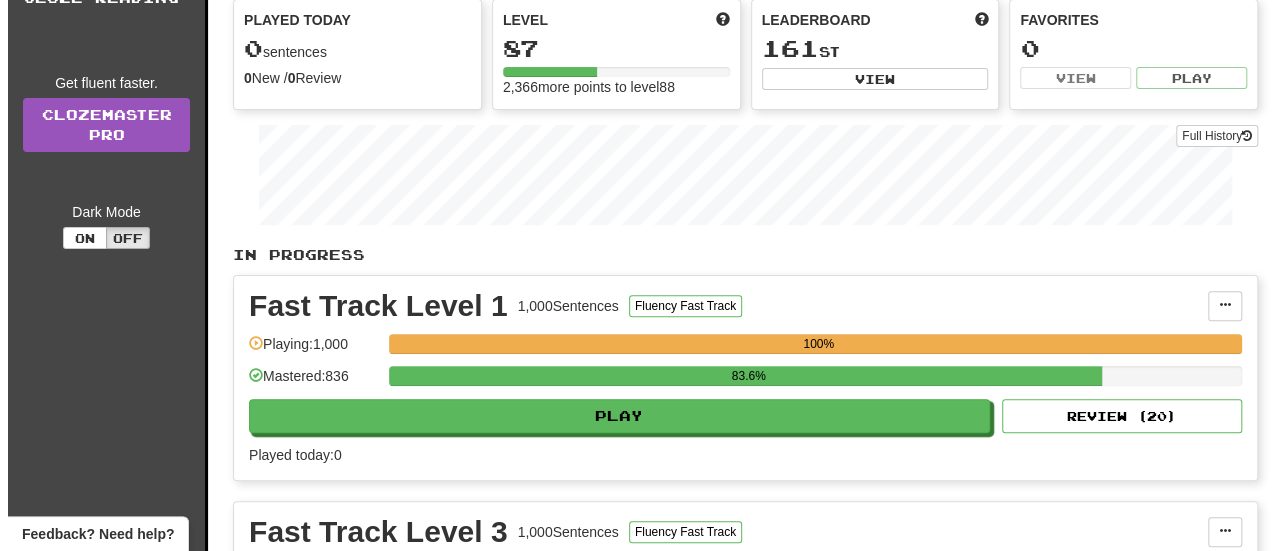 scroll, scrollTop: 300, scrollLeft: 0, axis: vertical 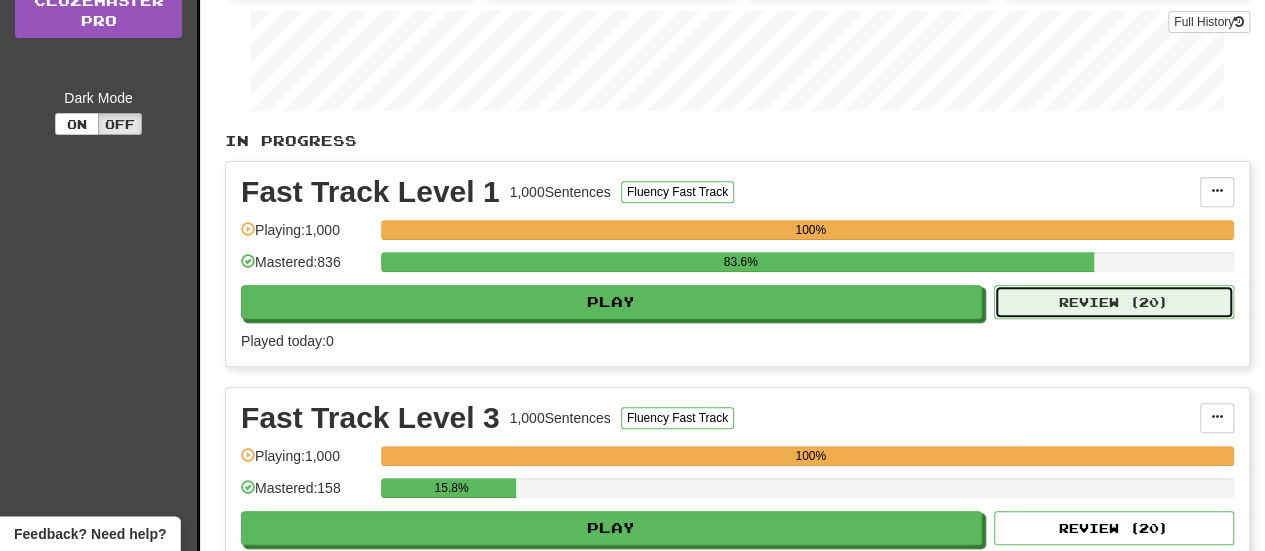 click on "Review ( 20 )" at bounding box center [1114, 302] 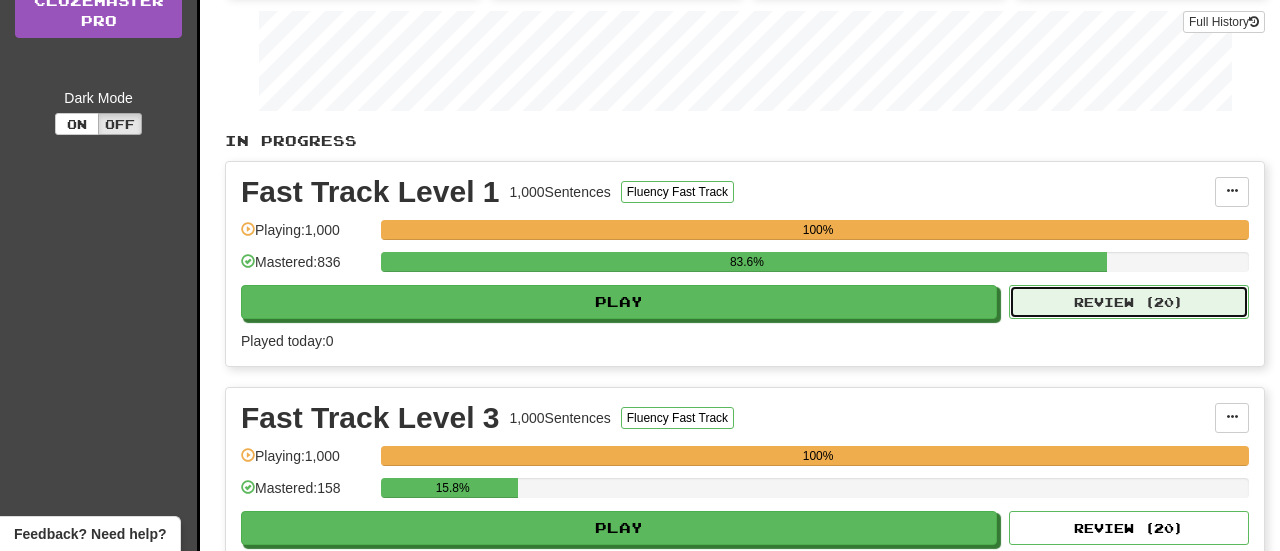 select on "**" 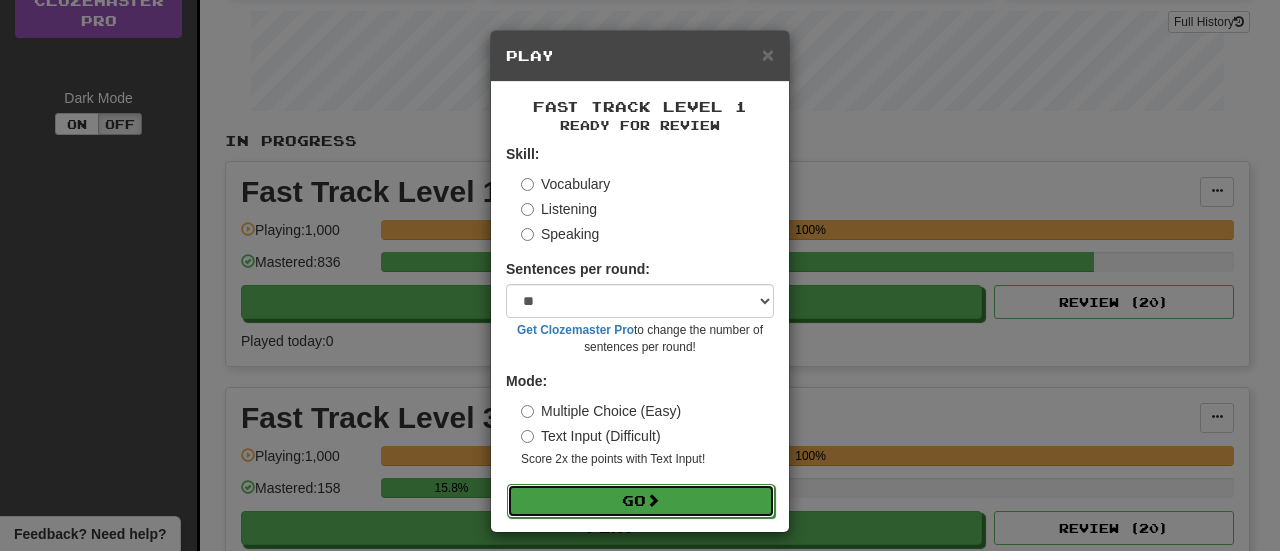 click on "Go" at bounding box center [641, 501] 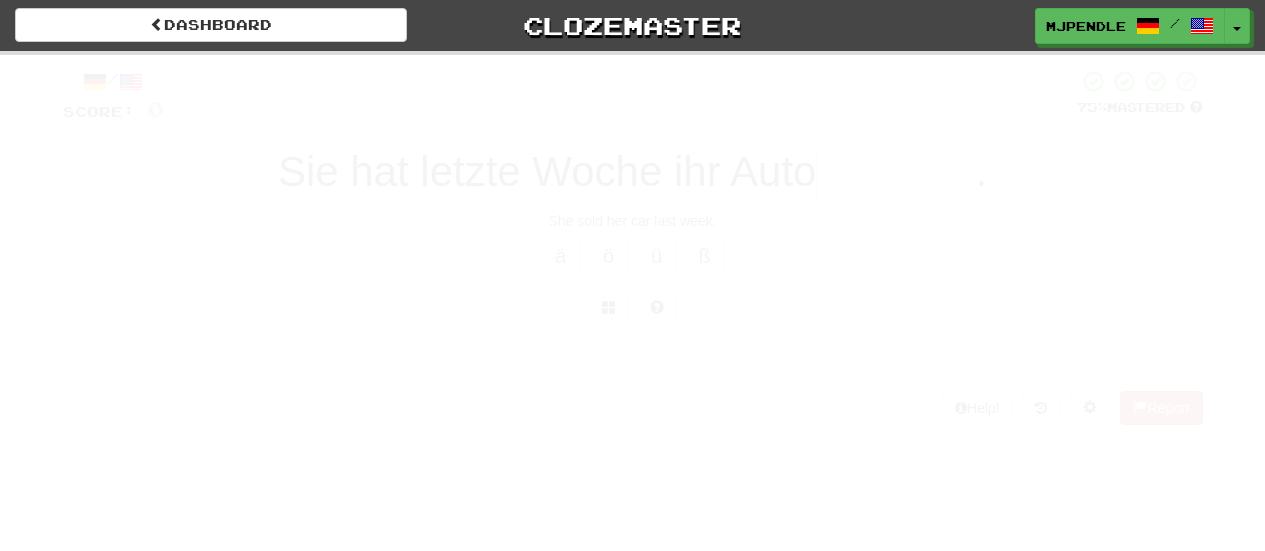 scroll, scrollTop: 0, scrollLeft: 0, axis: both 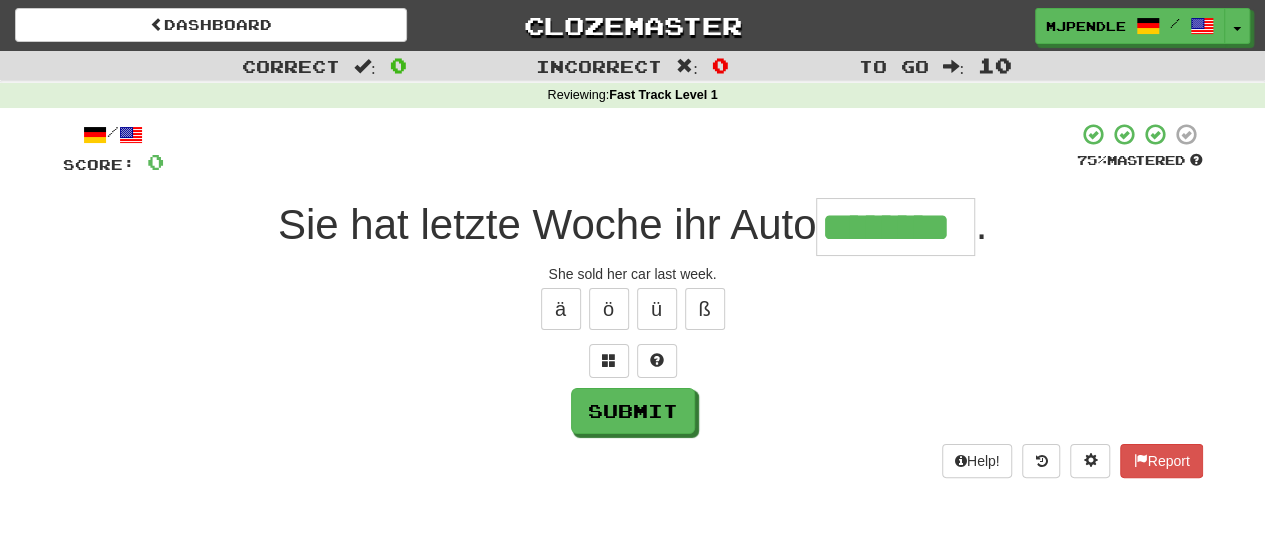 type on "********" 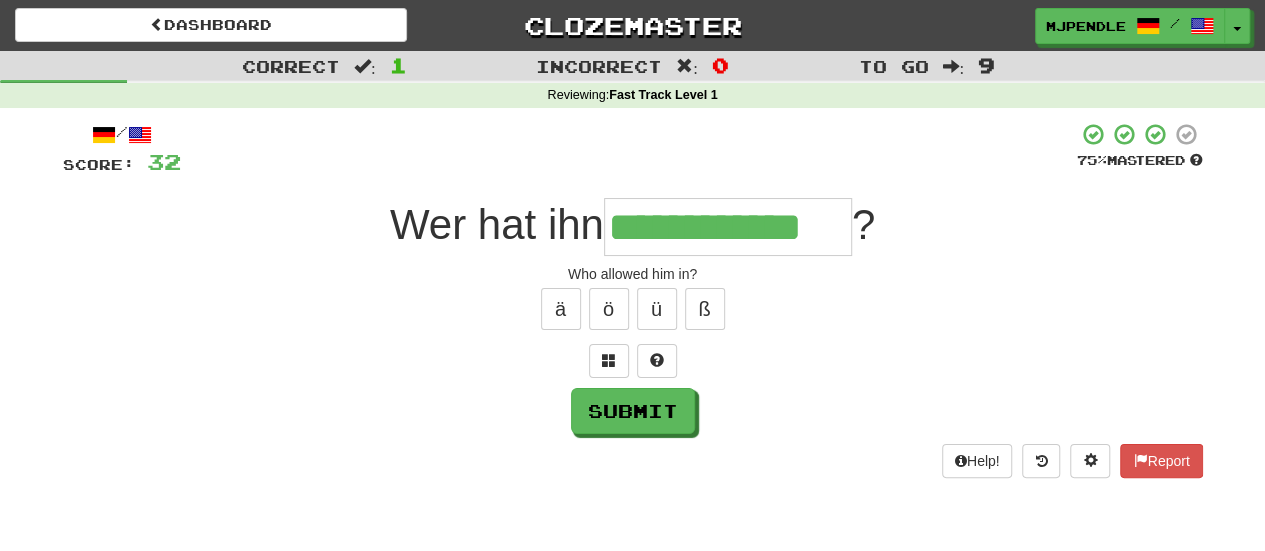type on "**********" 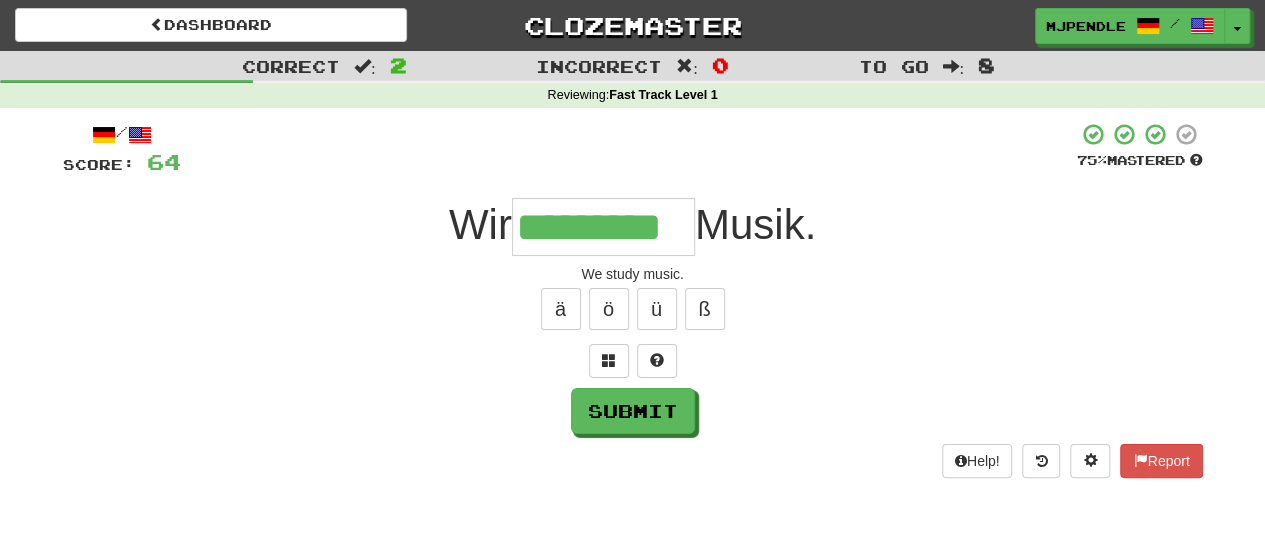 type on "*********" 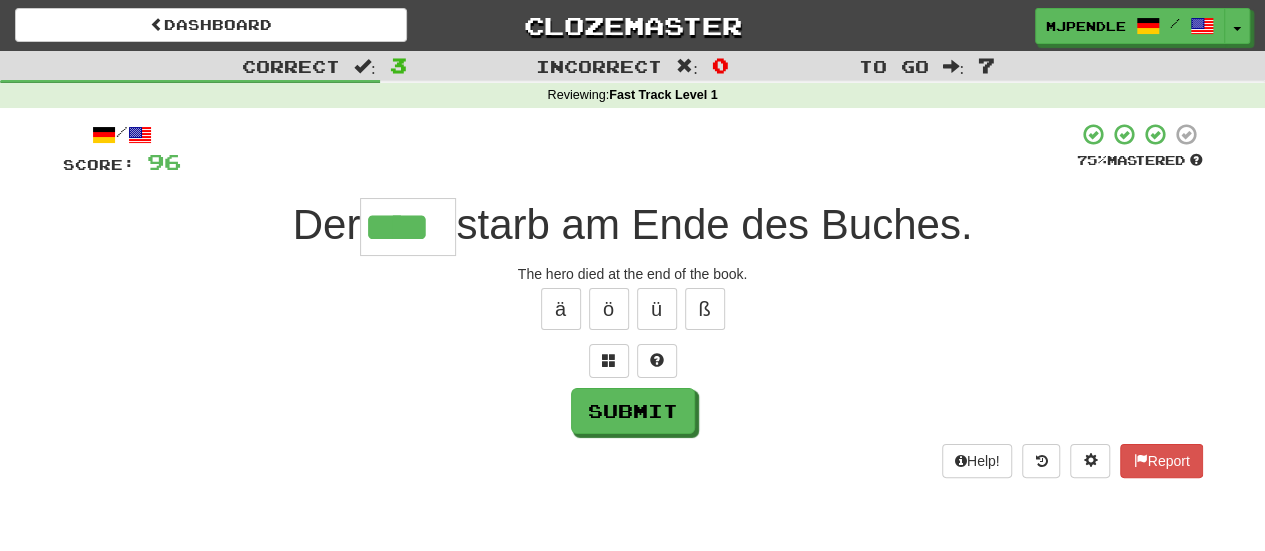 type on "****" 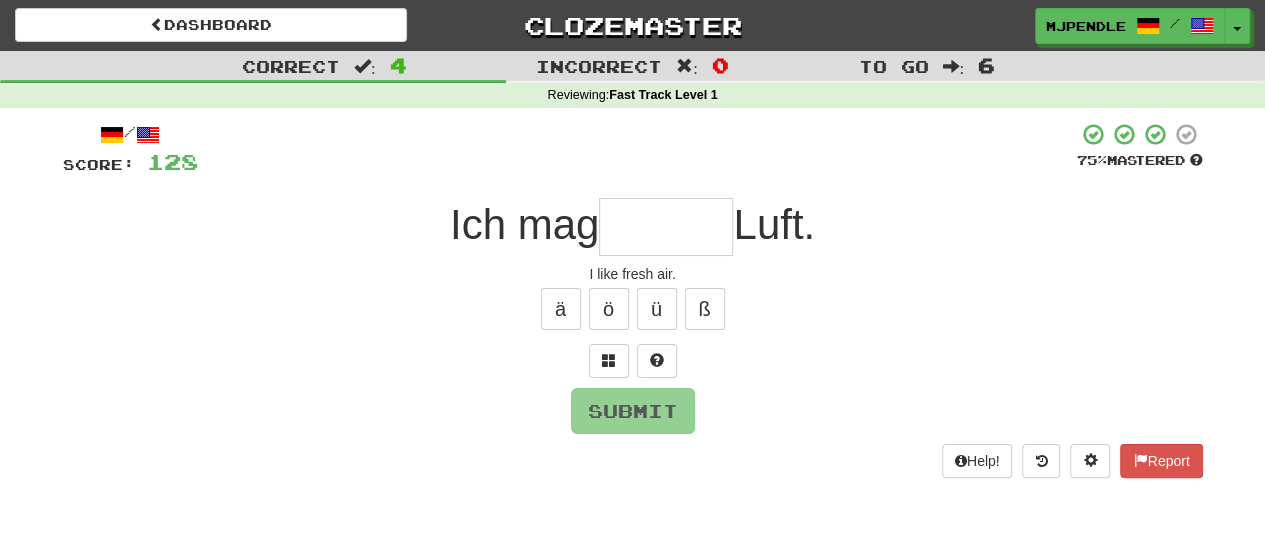 type on "*" 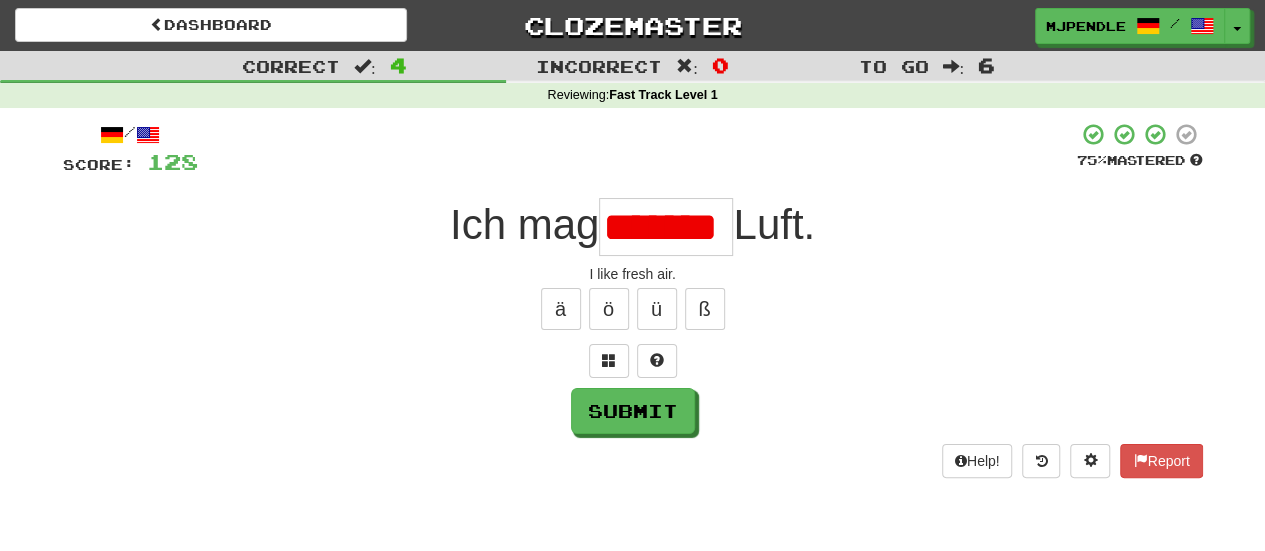 scroll, scrollTop: 0, scrollLeft: 0, axis: both 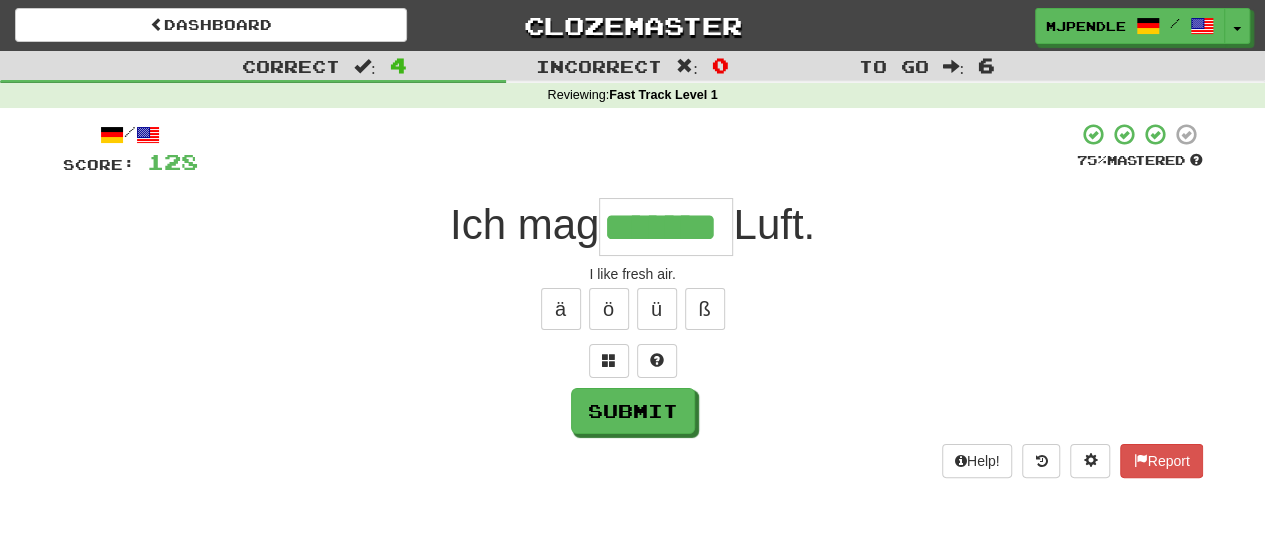 type on "*******" 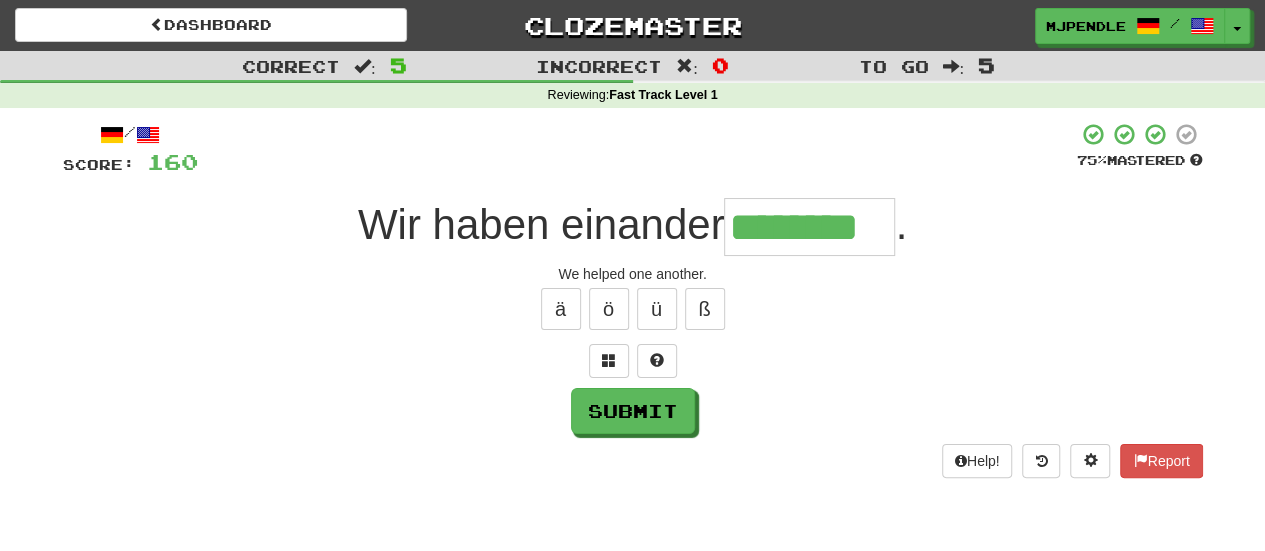 type on "********" 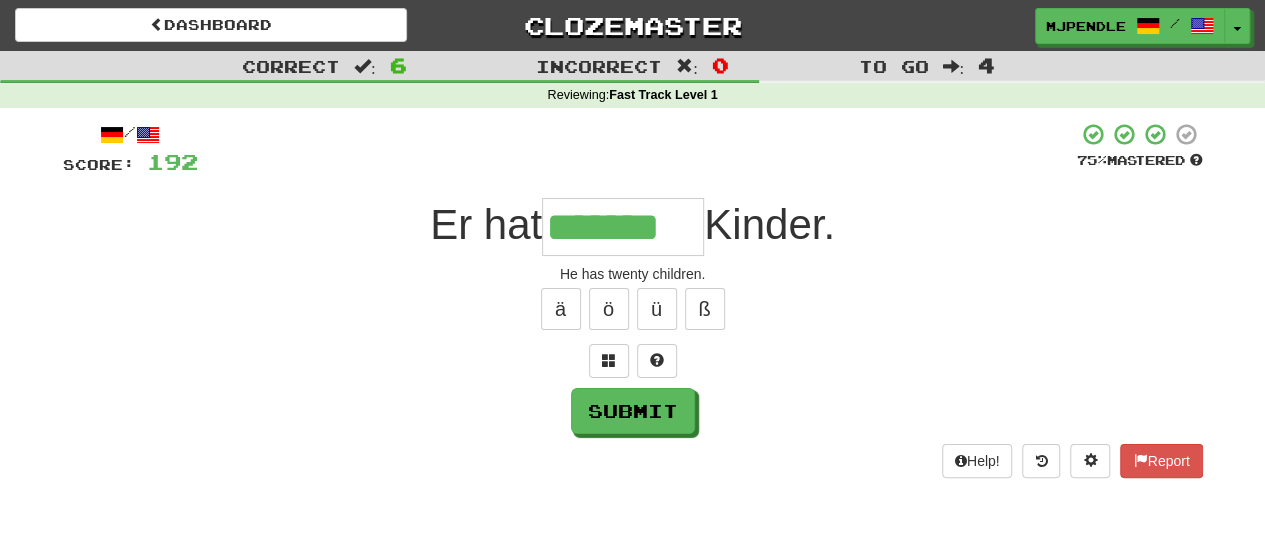 type on "*******" 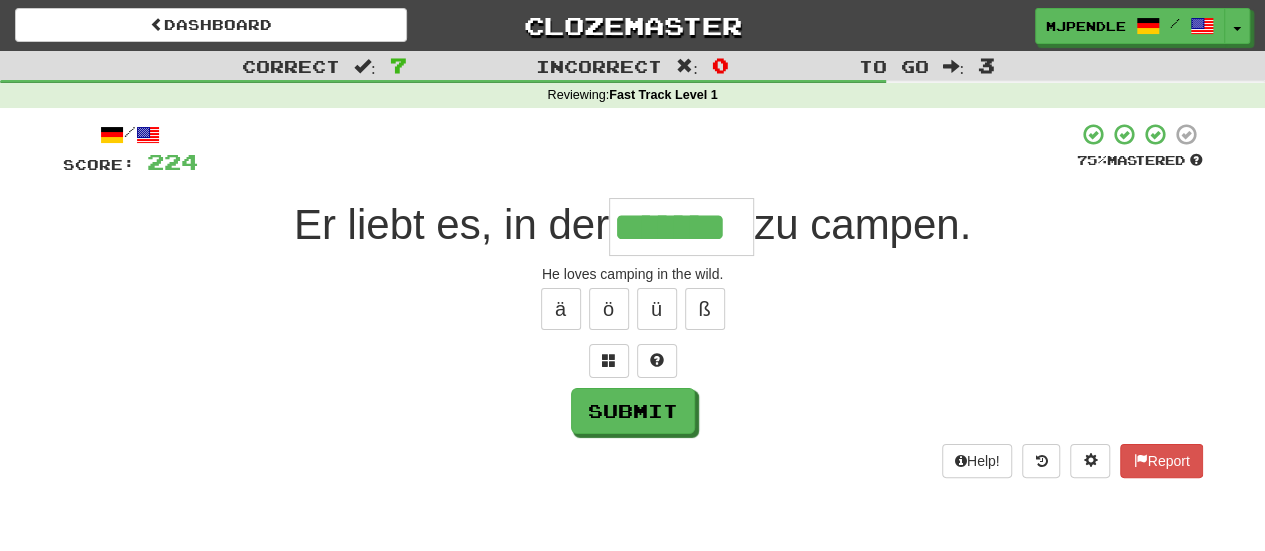 type on "*******" 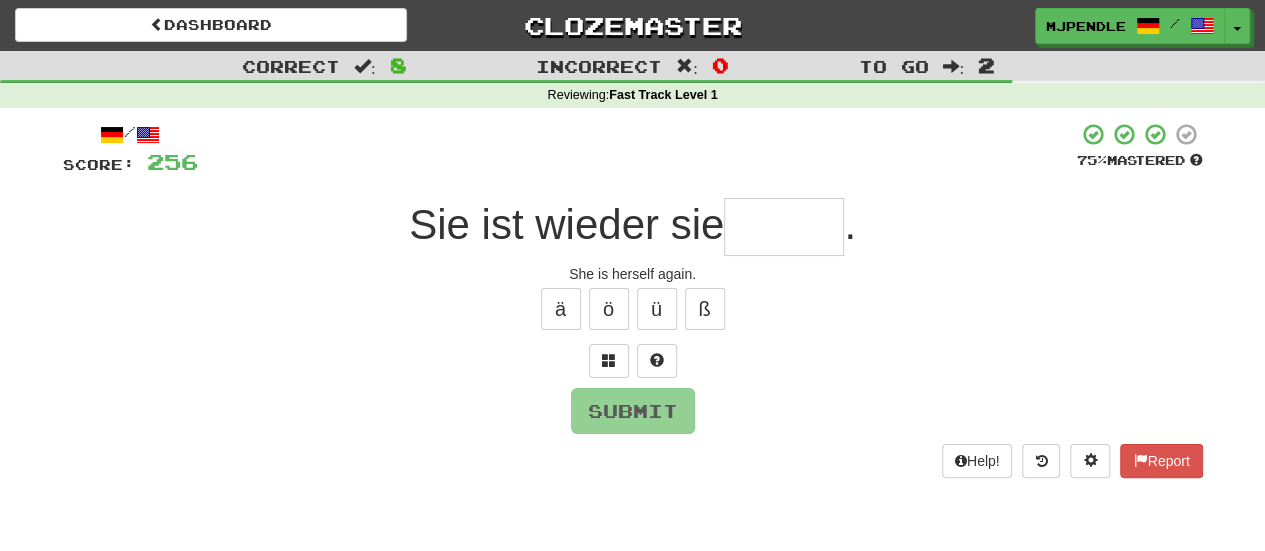 type on "*" 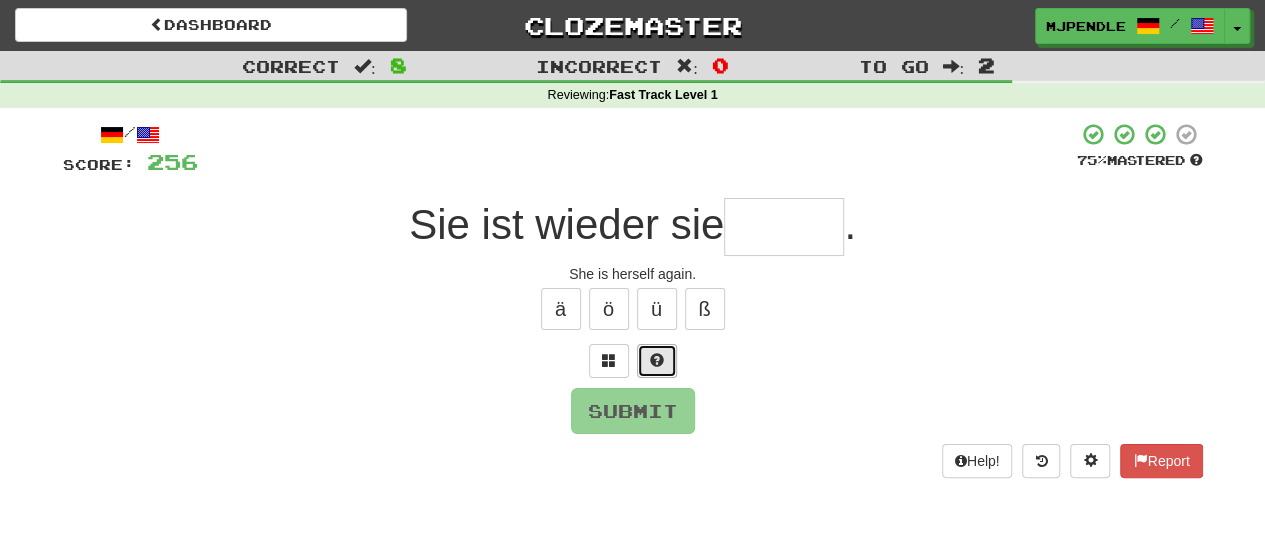 click at bounding box center (657, 360) 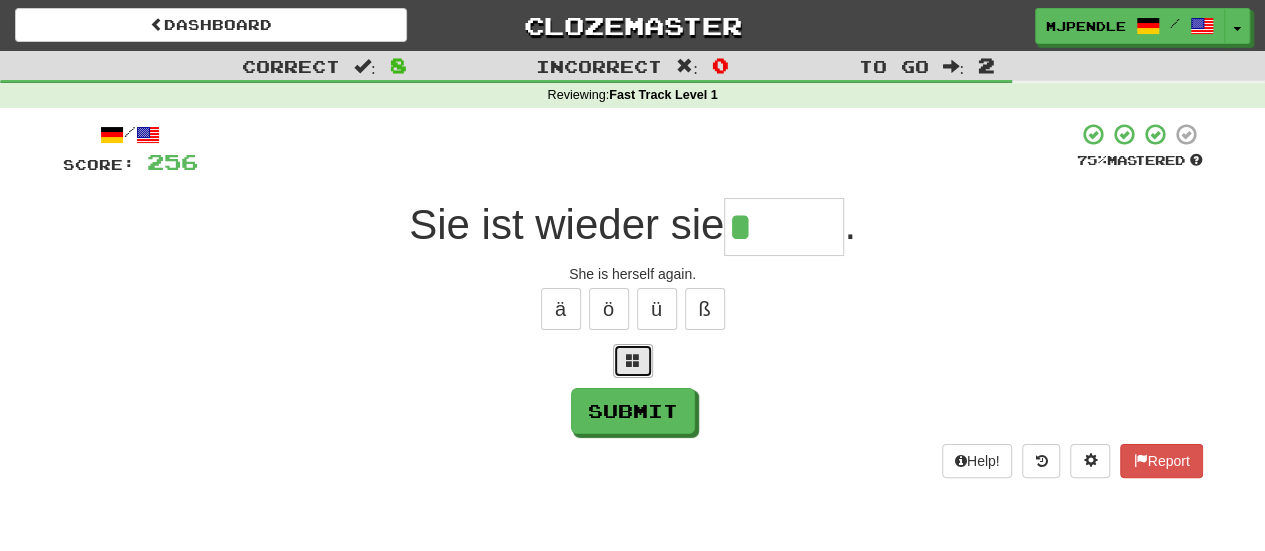 click at bounding box center (633, 361) 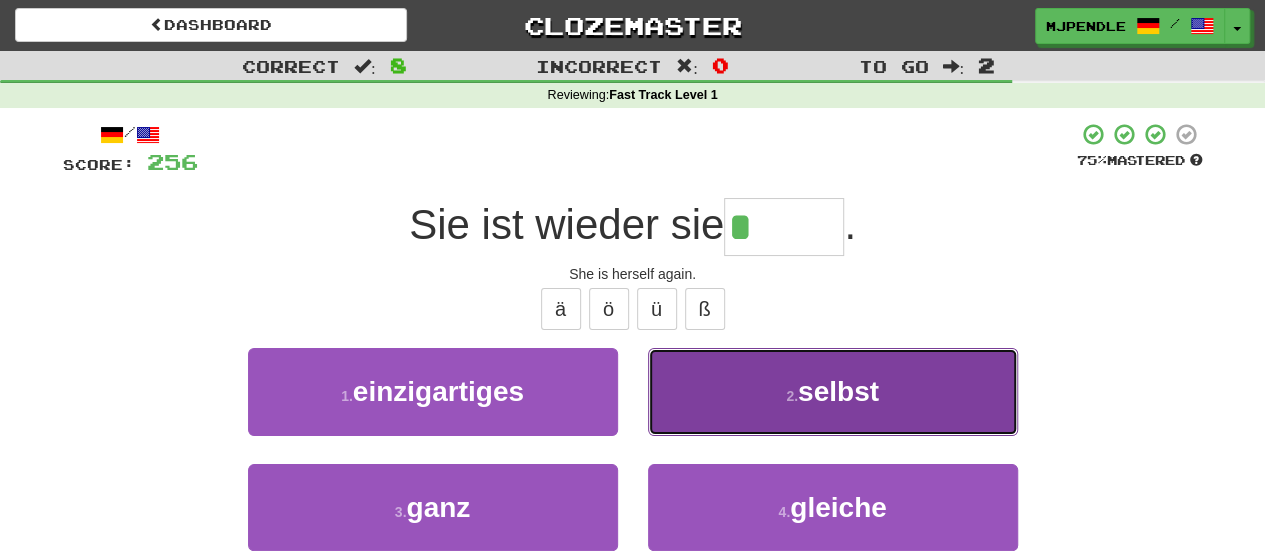 click on "selbst" at bounding box center (838, 391) 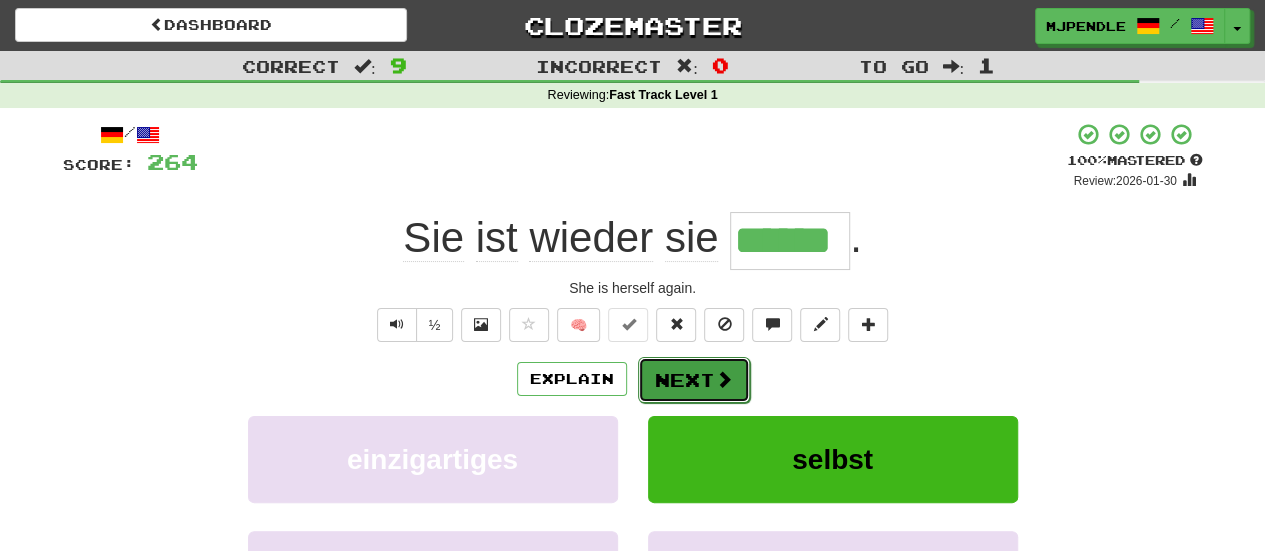 click on "Next" at bounding box center (694, 380) 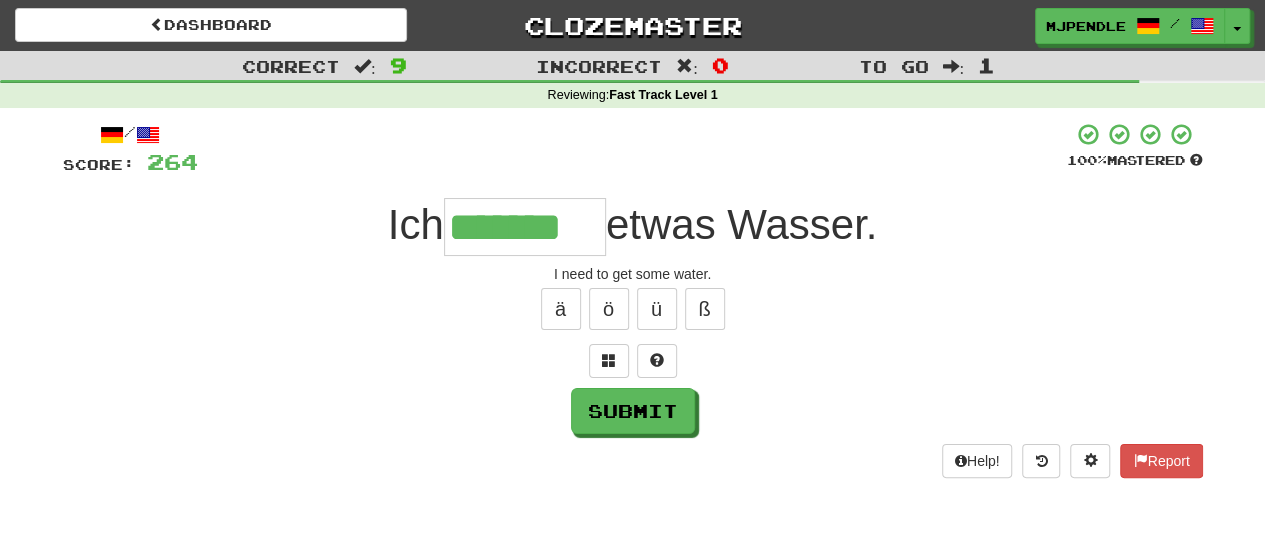 type on "*******" 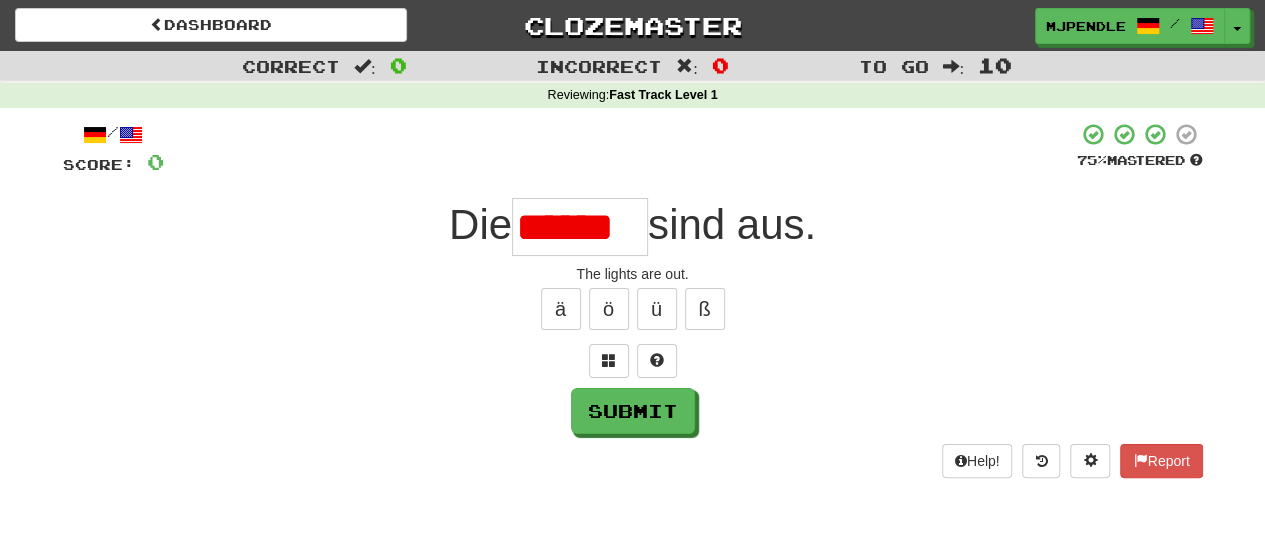 scroll, scrollTop: 0, scrollLeft: 0, axis: both 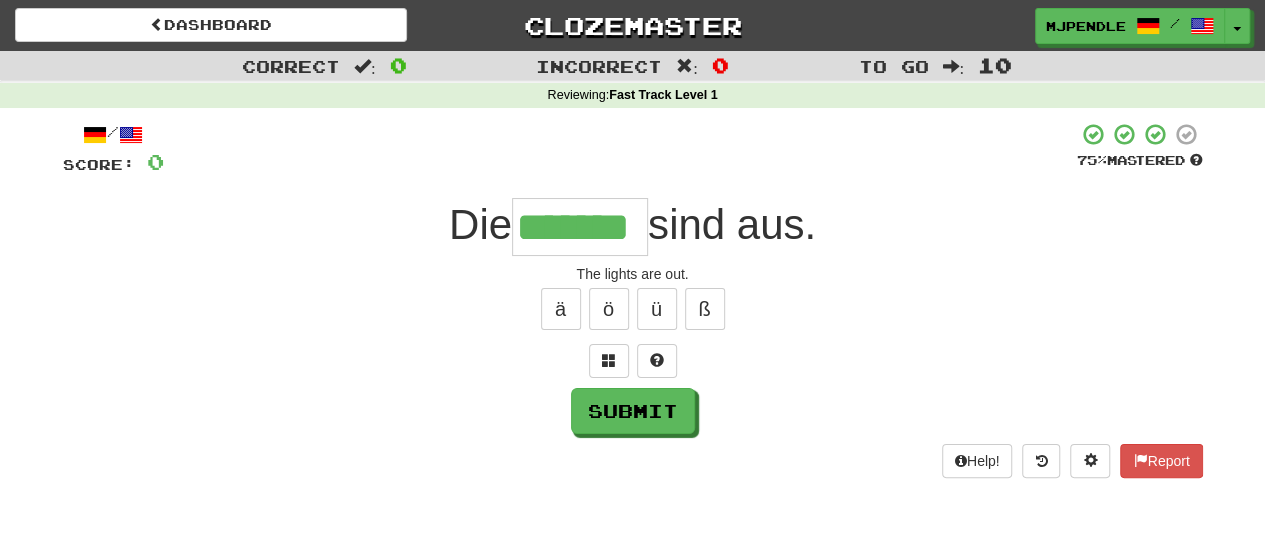 type on "*******" 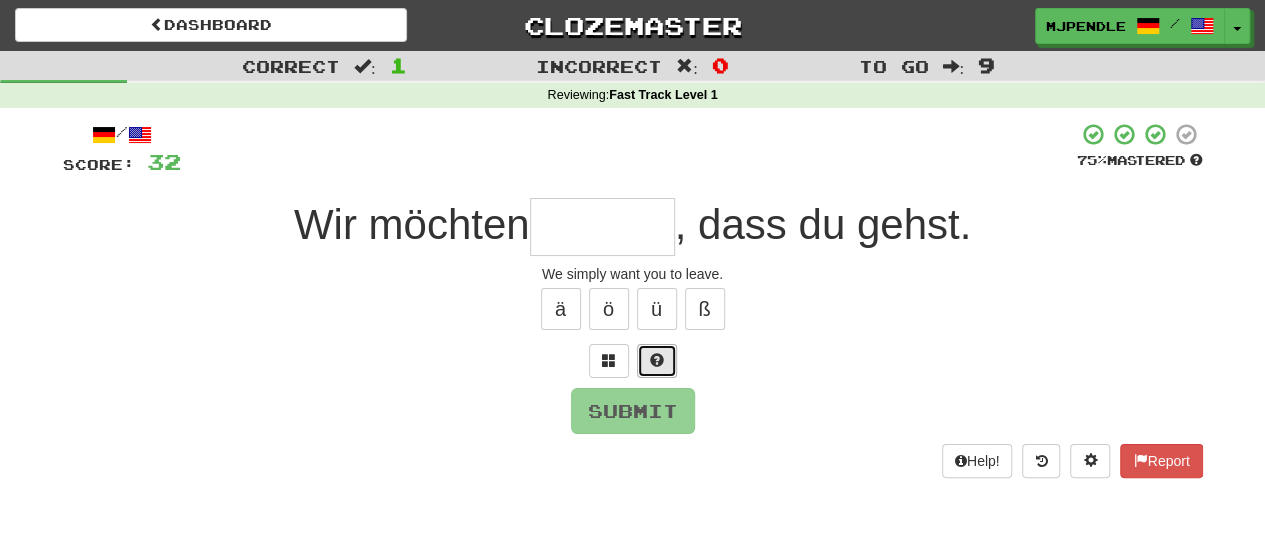 click at bounding box center (657, 360) 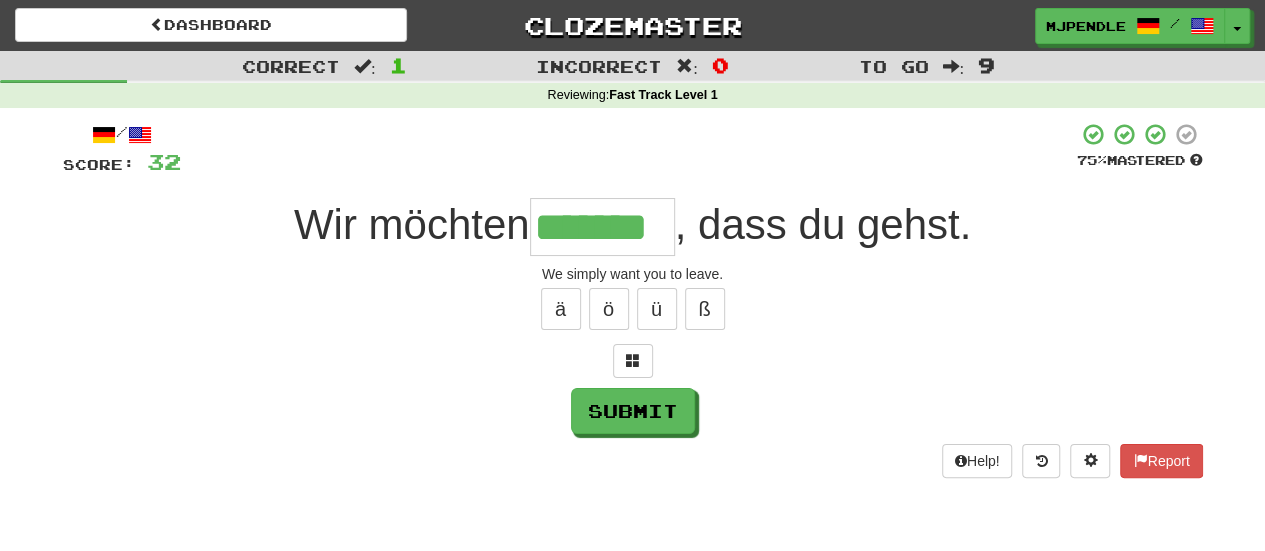 type on "*******" 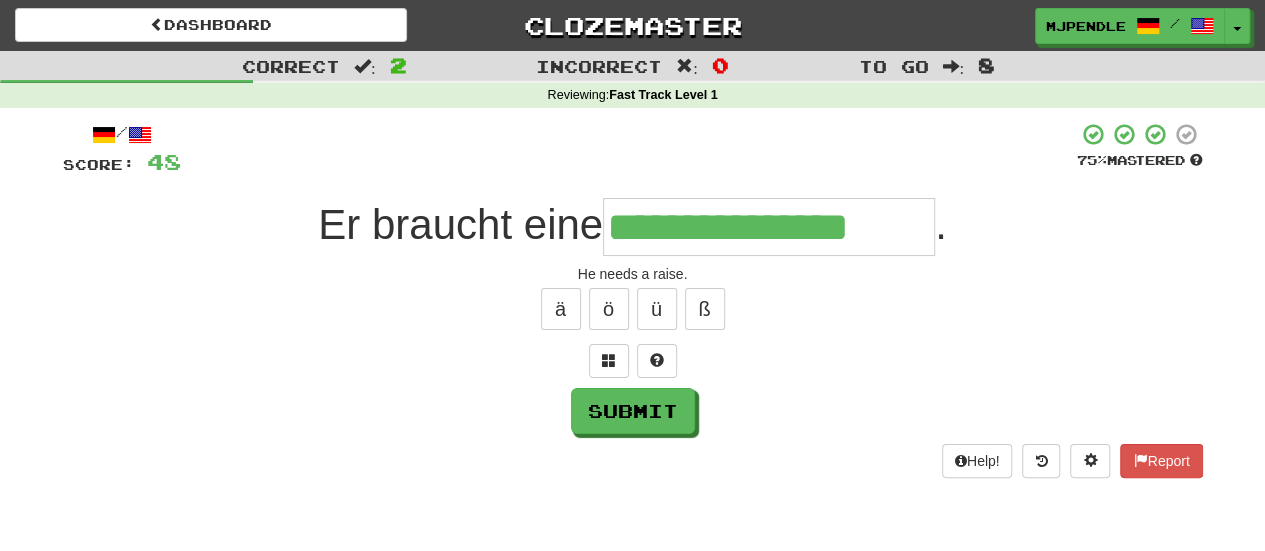 type on "**********" 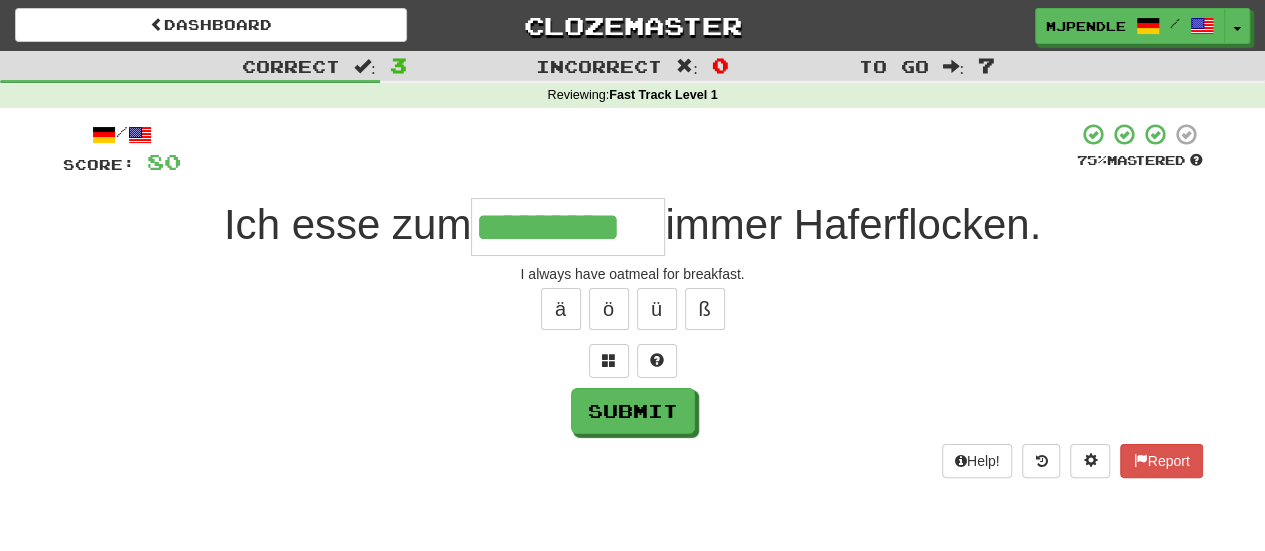 type on "*********" 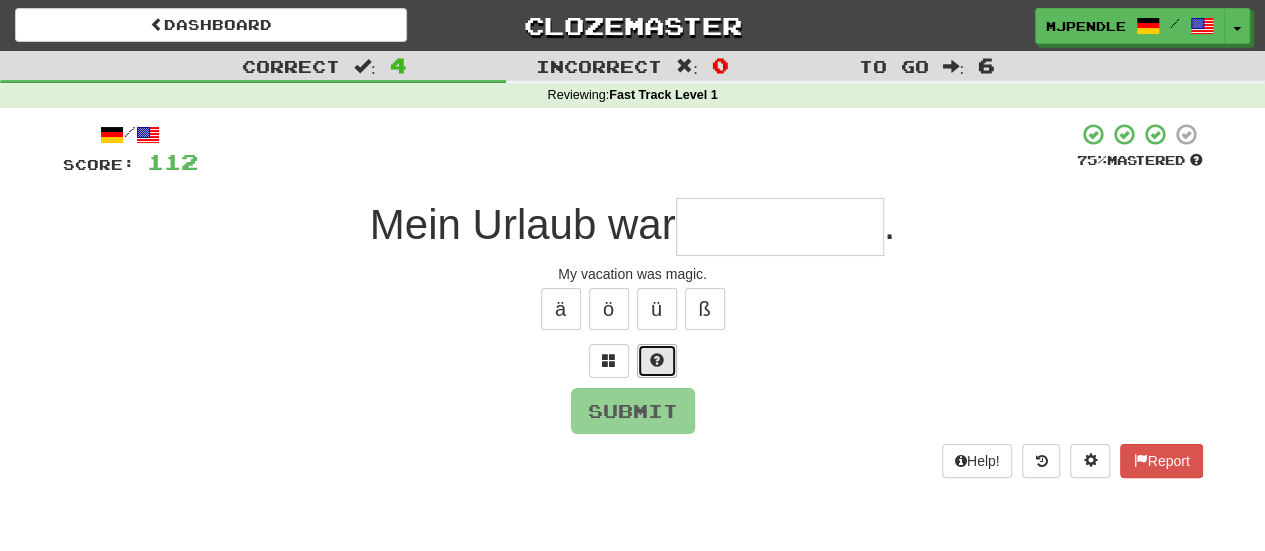 click at bounding box center [657, 360] 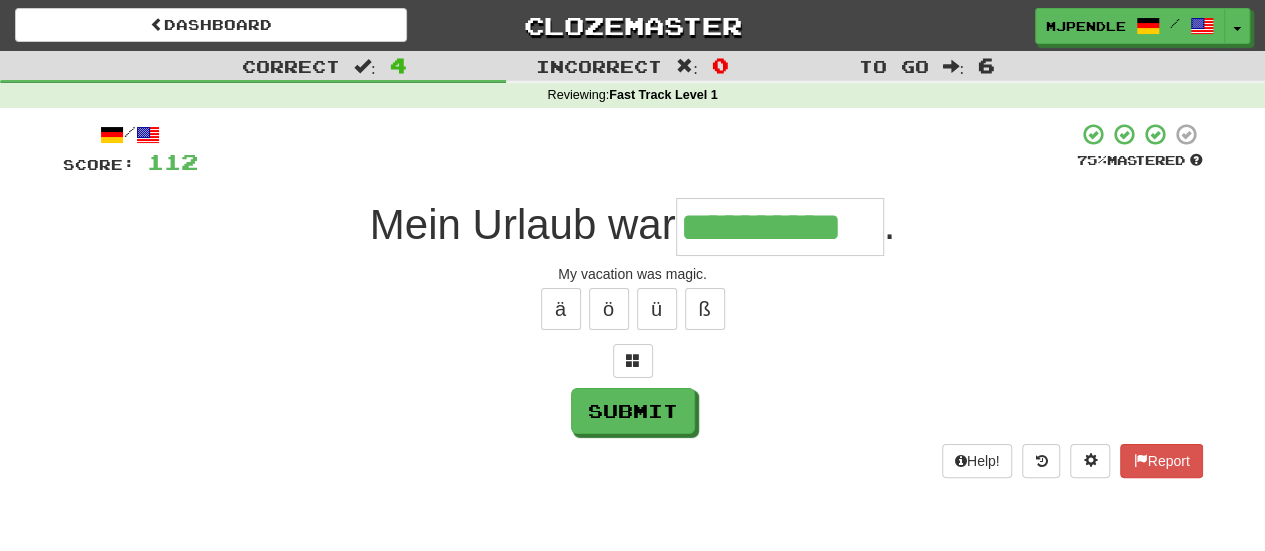 type on "**********" 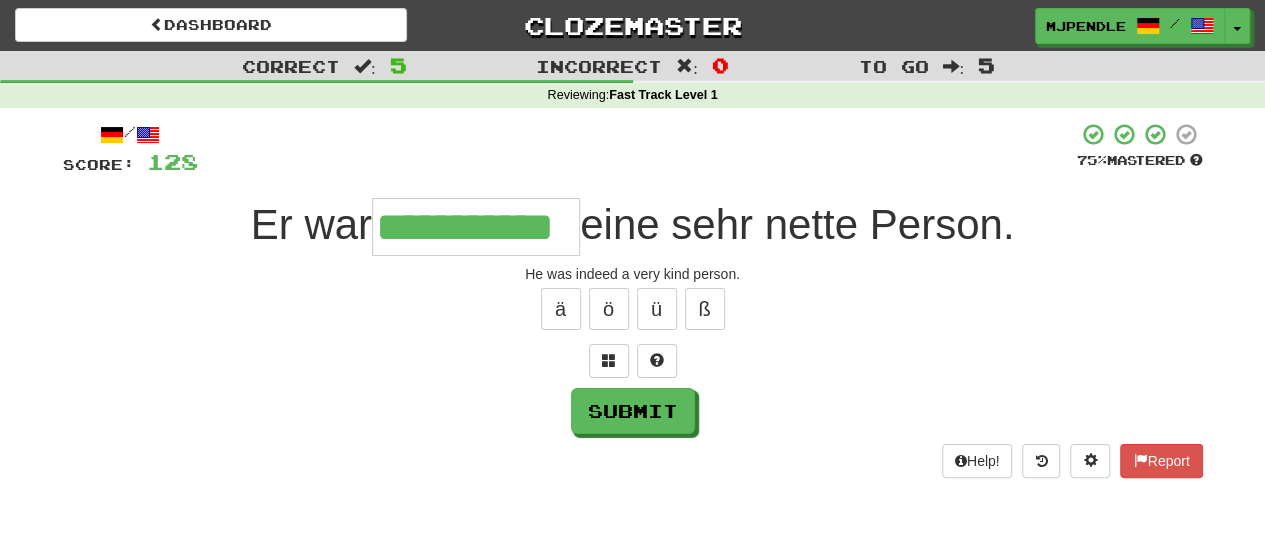 type on "**********" 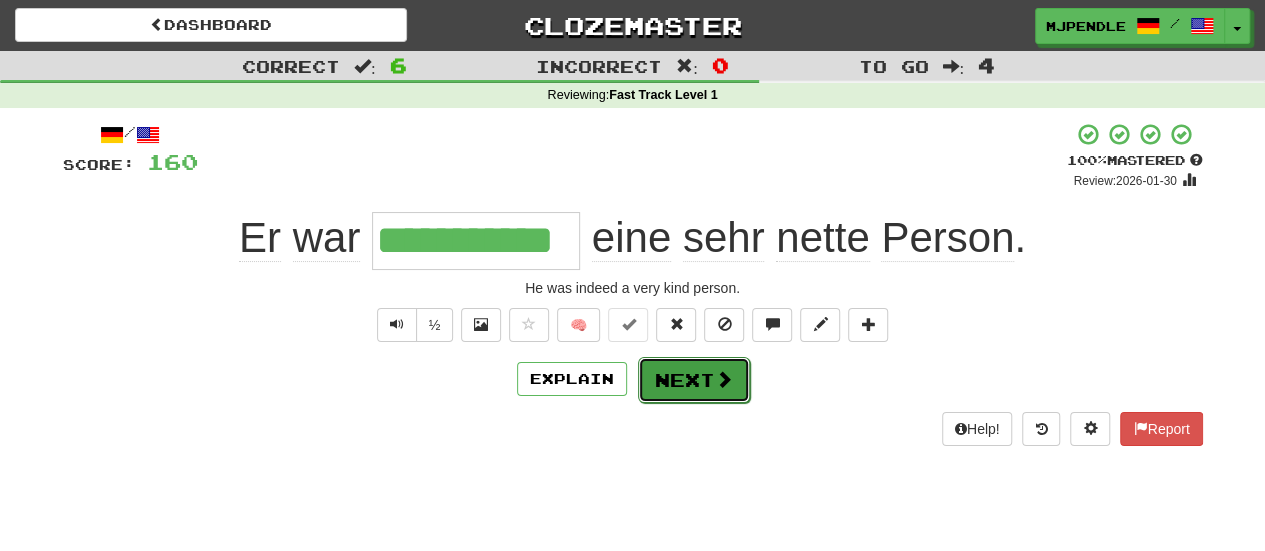 click on "Next" at bounding box center [694, 380] 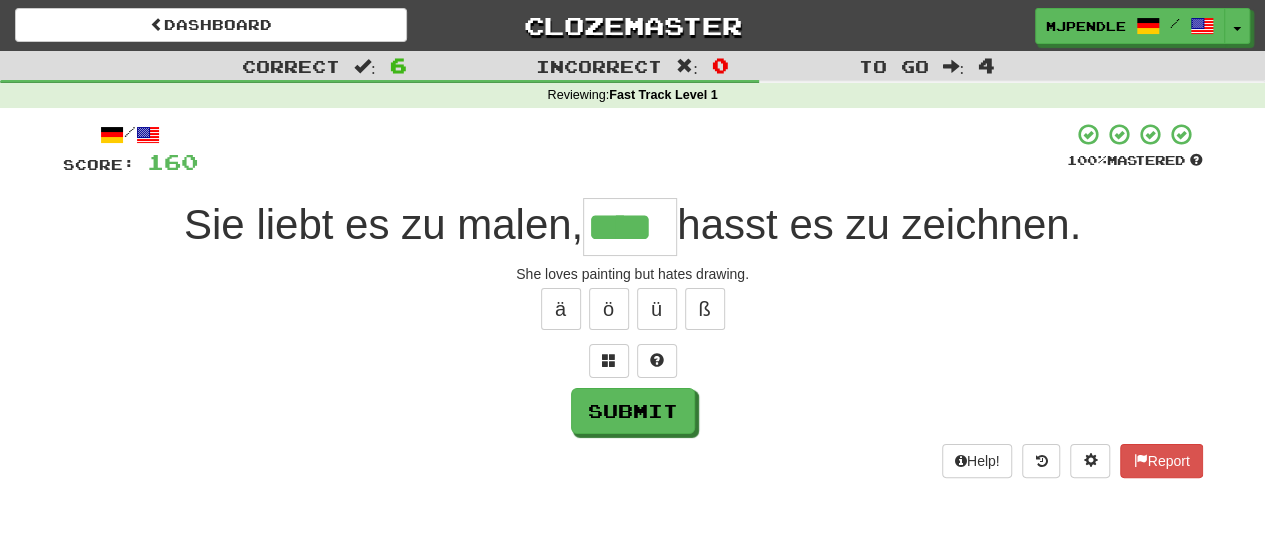 type on "****" 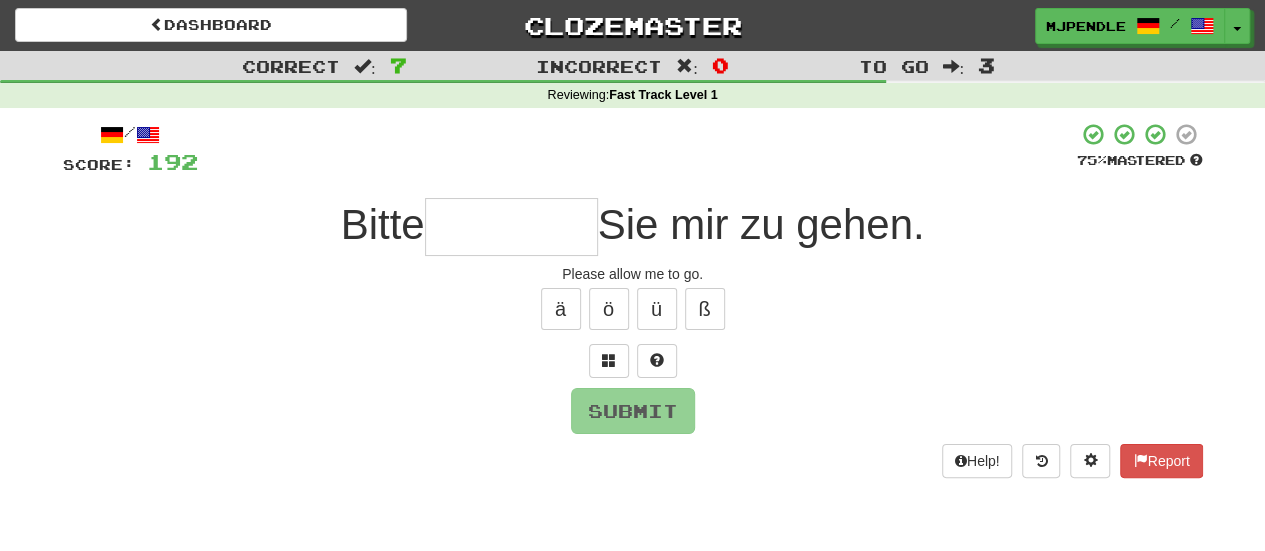 type on "*" 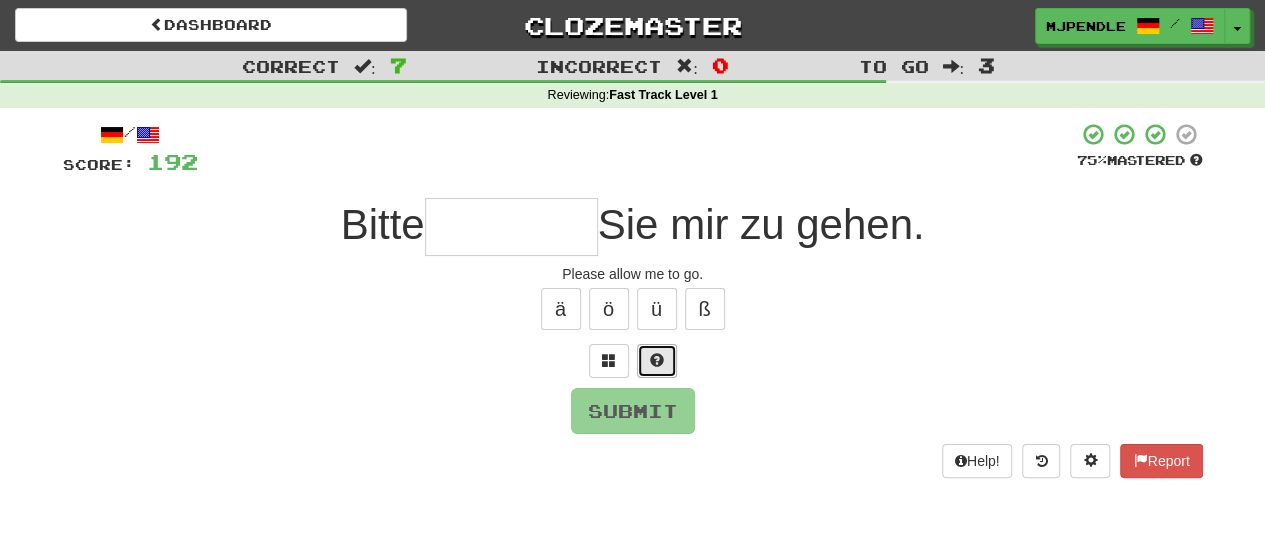 click at bounding box center [657, 361] 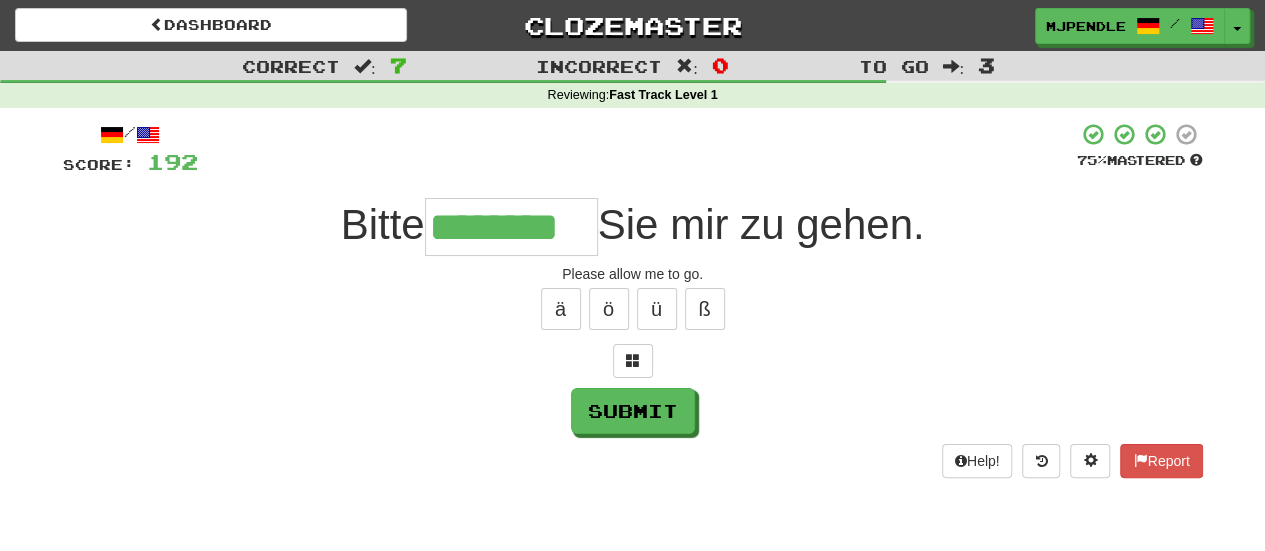 type on "********" 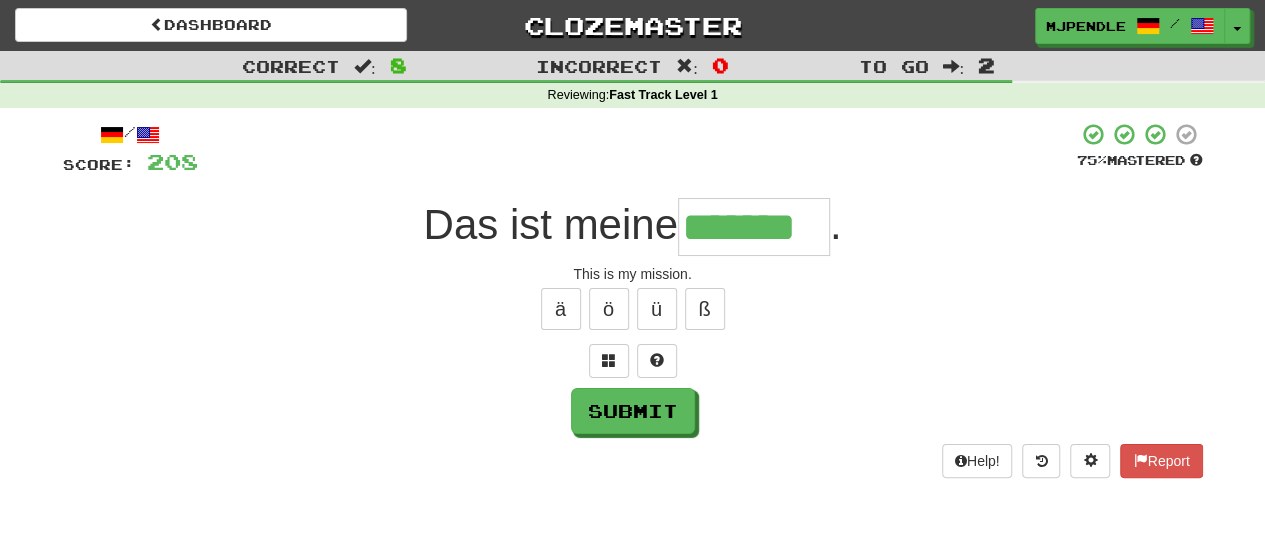 type on "*******" 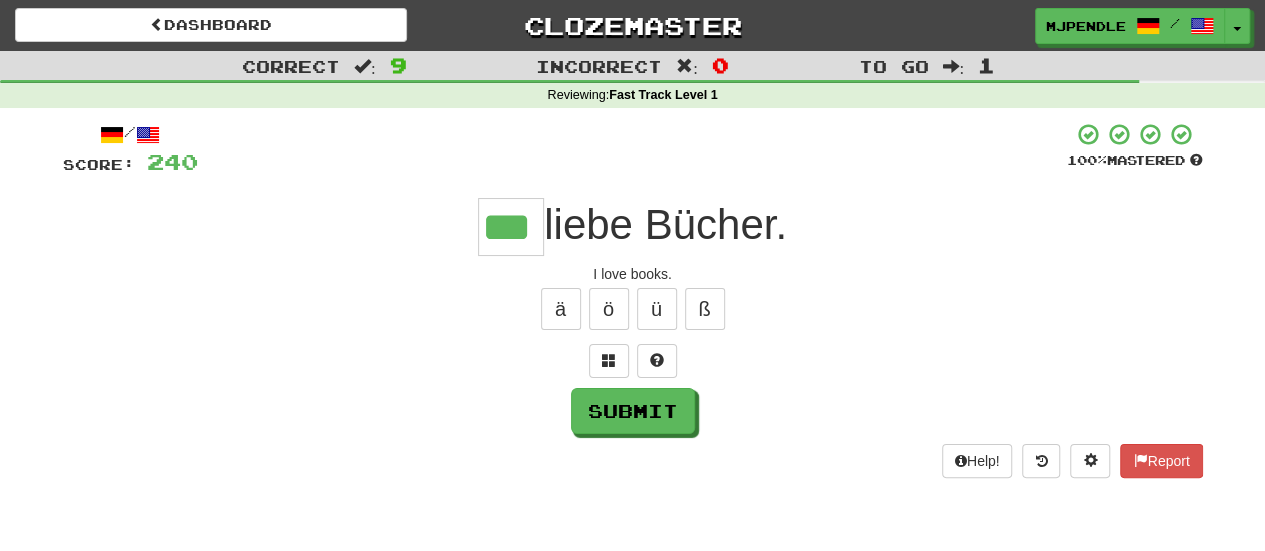 type on "***" 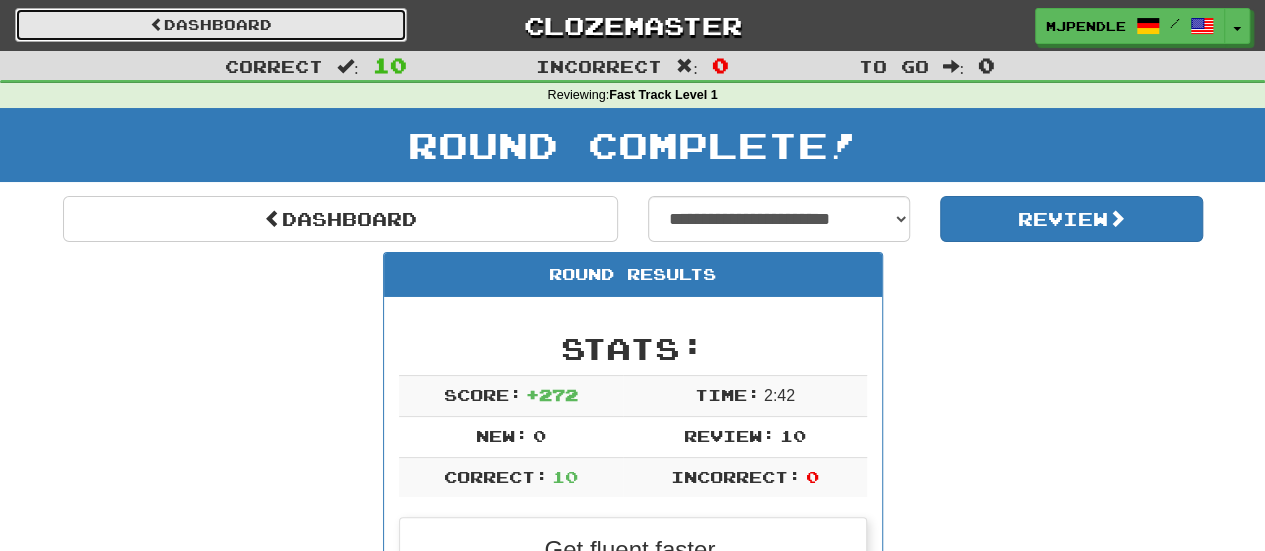 click on "Dashboard" at bounding box center [211, 25] 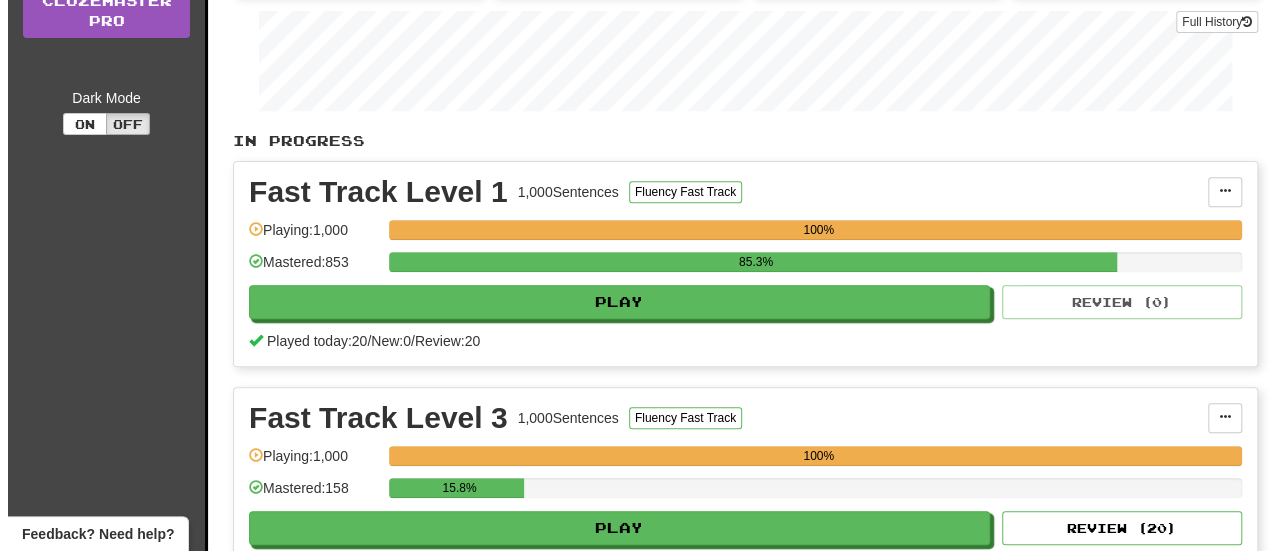 scroll, scrollTop: 500, scrollLeft: 0, axis: vertical 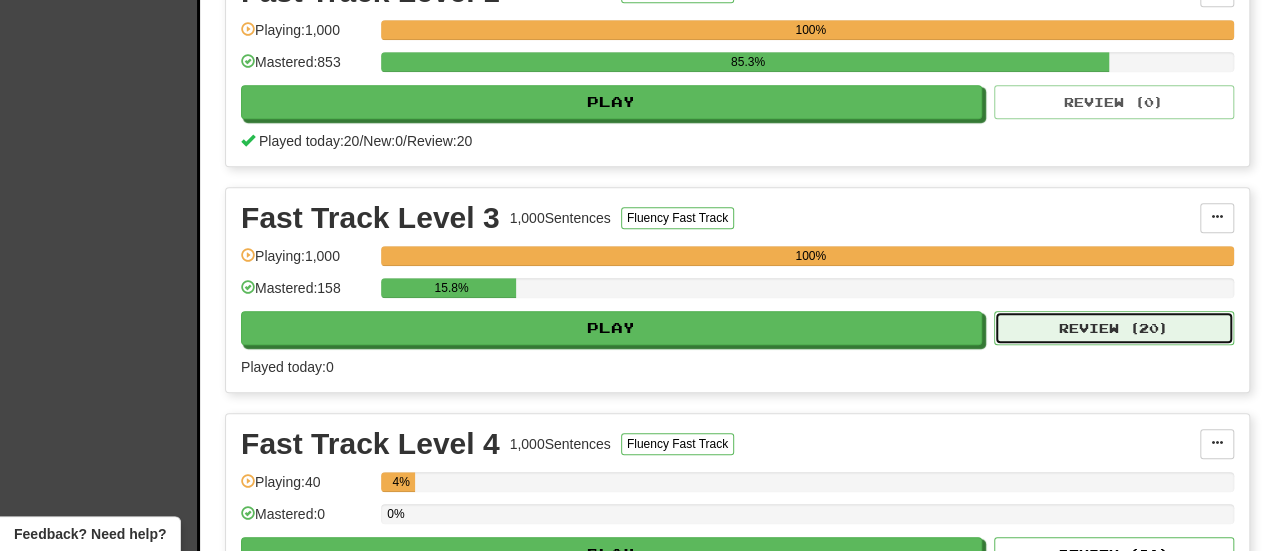 click on "Review ( 20 )" at bounding box center (1114, 328) 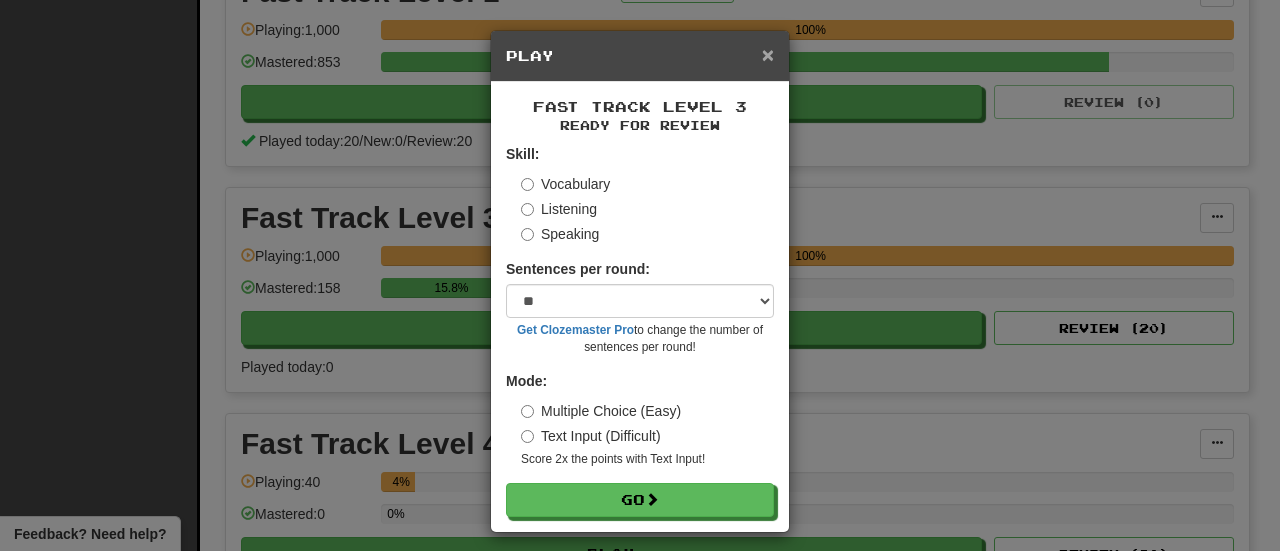 click on "×" at bounding box center (768, 54) 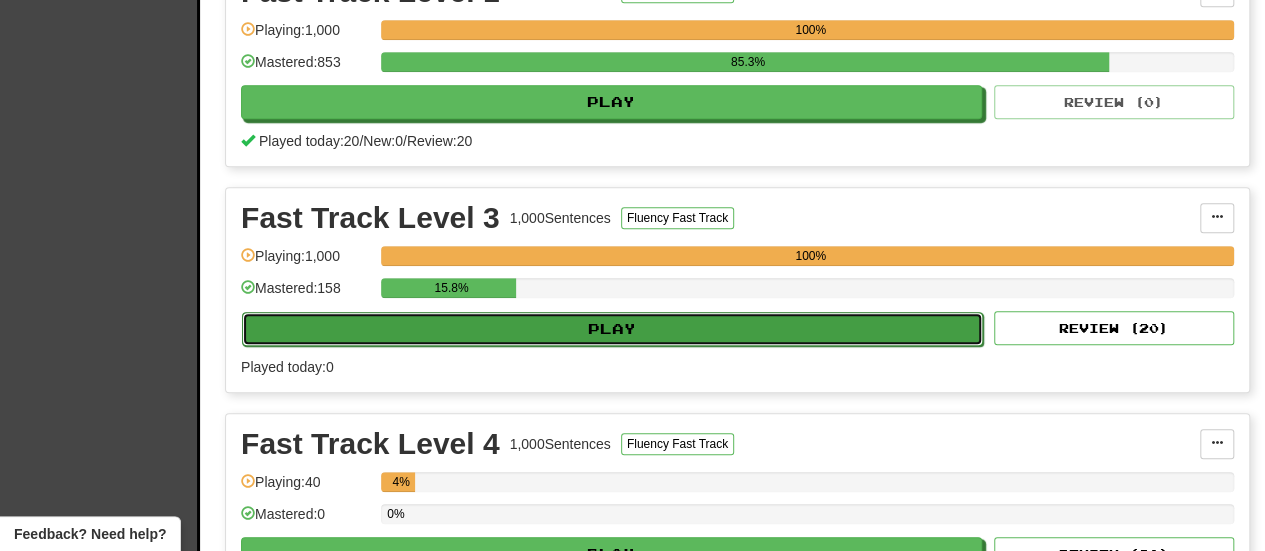 click on "Play" at bounding box center (612, 329) 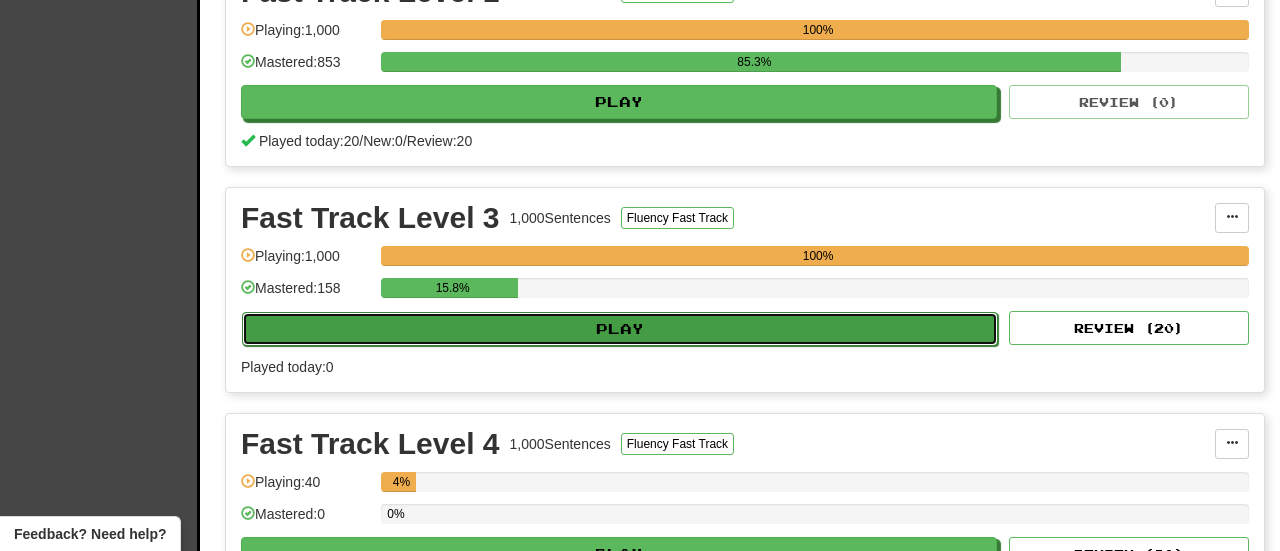 select on "**" 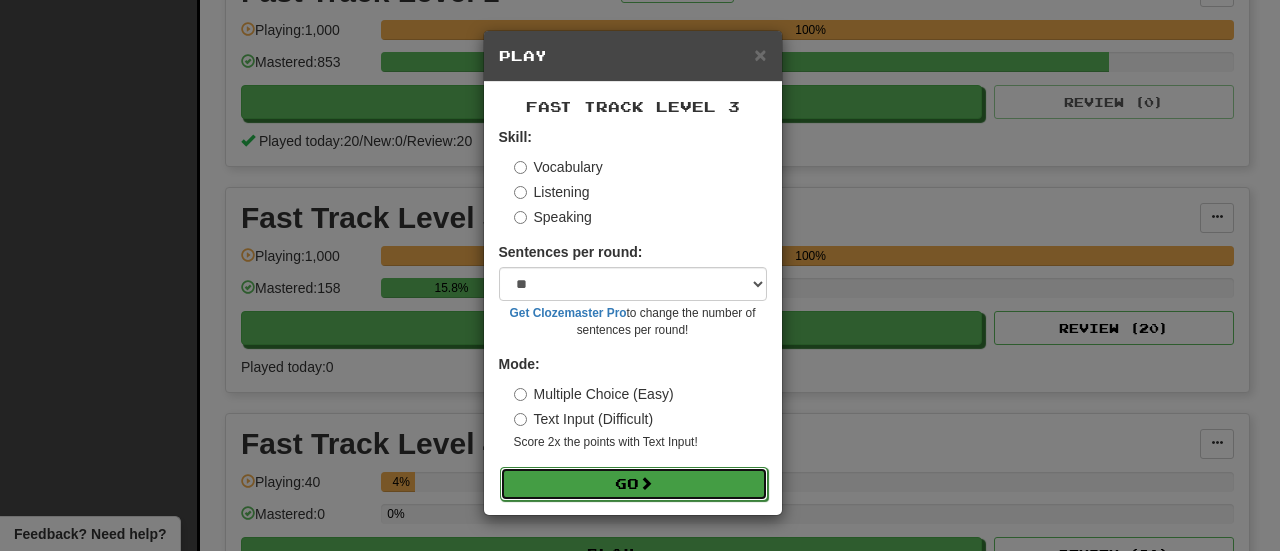 click on "Go" at bounding box center [634, 484] 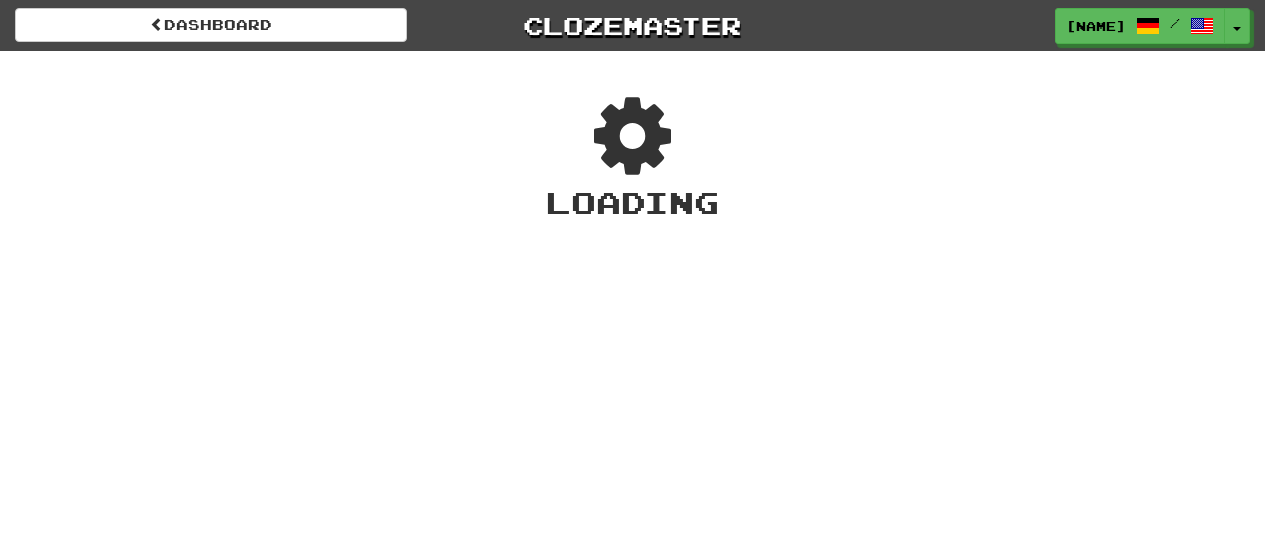 scroll, scrollTop: 0, scrollLeft: 0, axis: both 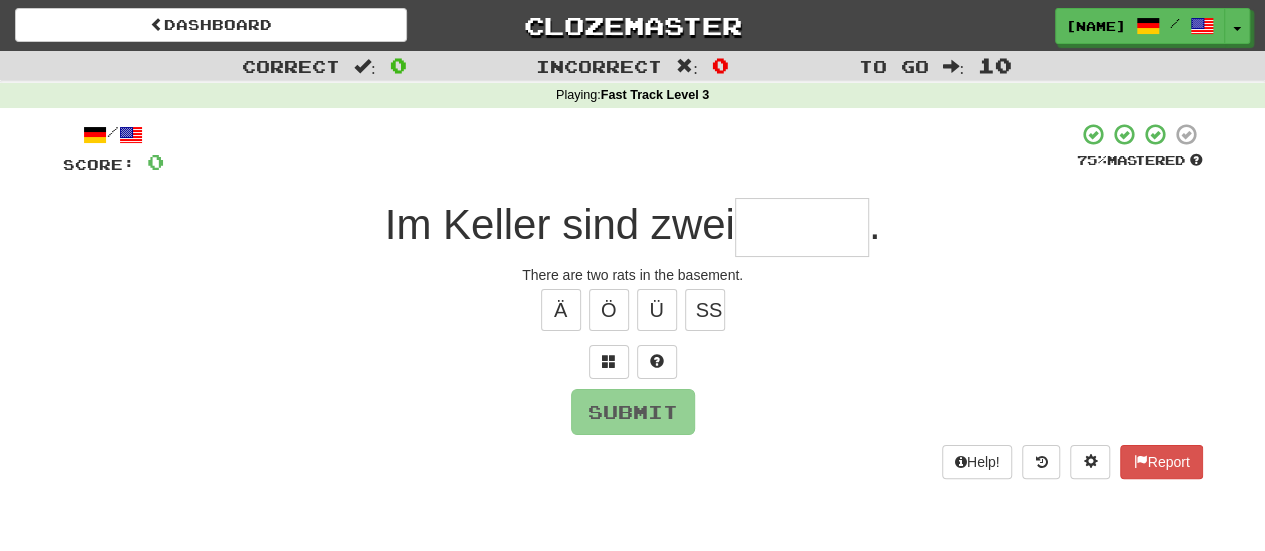 type on "*" 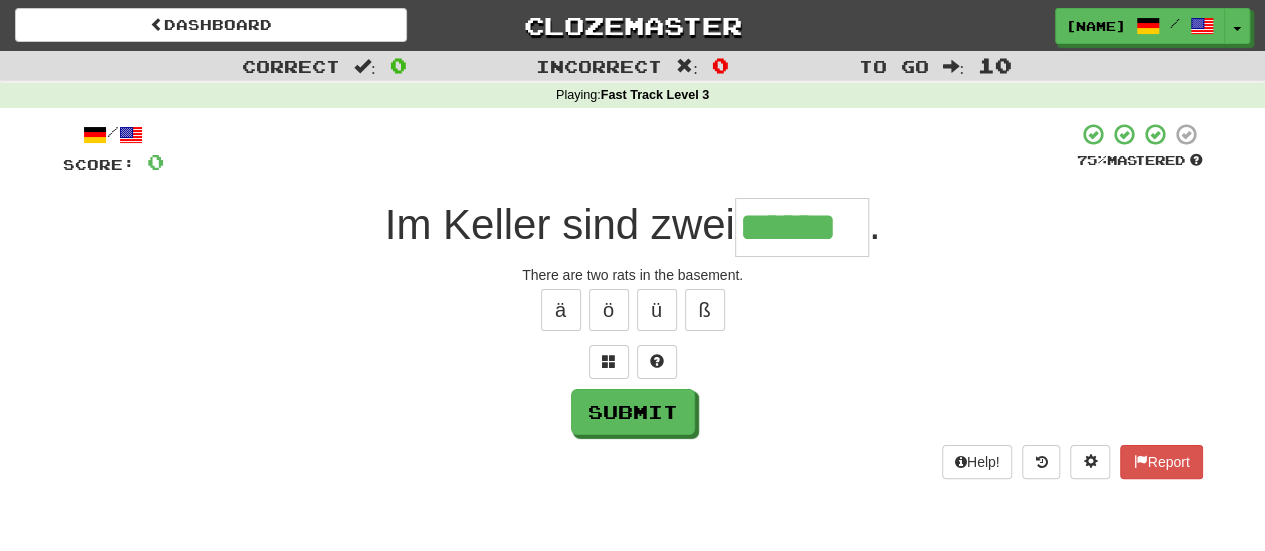 type on "******" 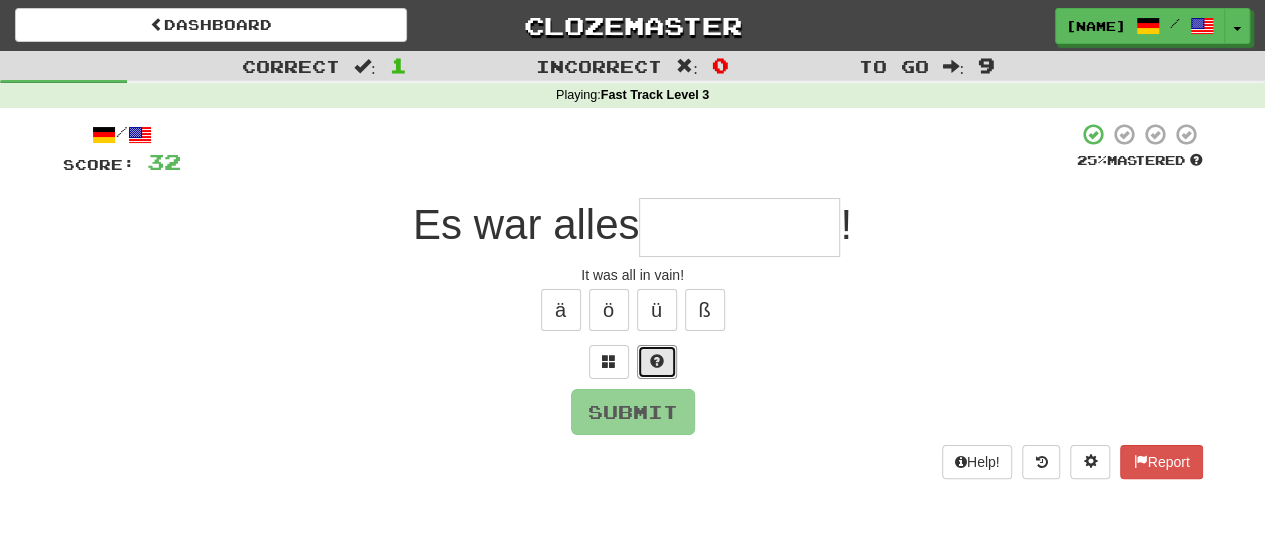 click at bounding box center [657, 361] 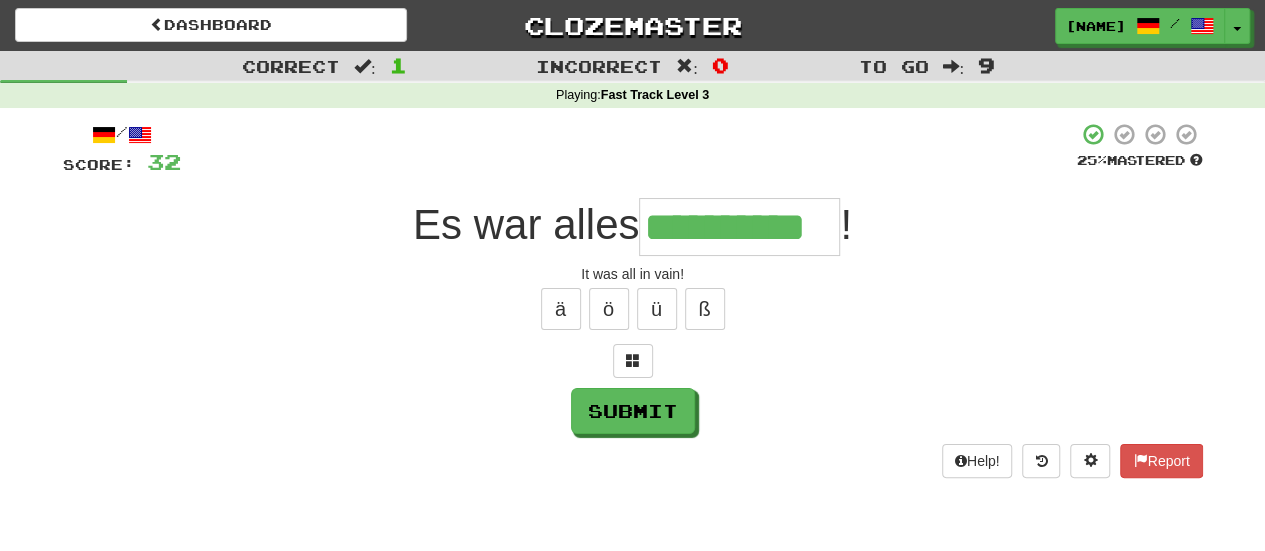 scroll, scrollTop: 0, scrollLeft: 0, axis: both 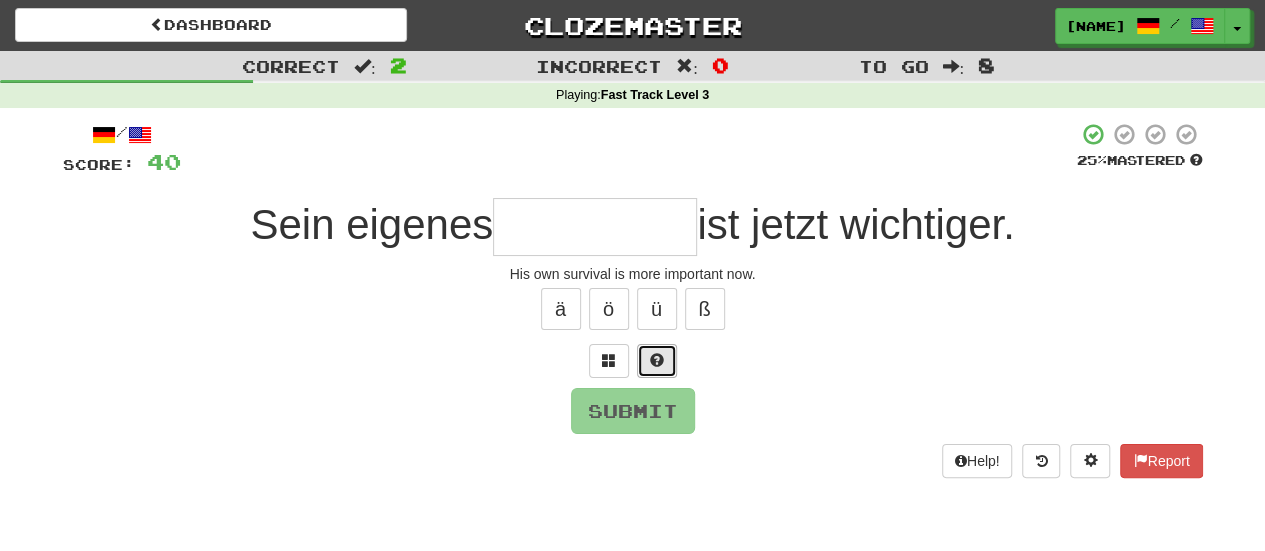 click at bounding box center (657, 361) 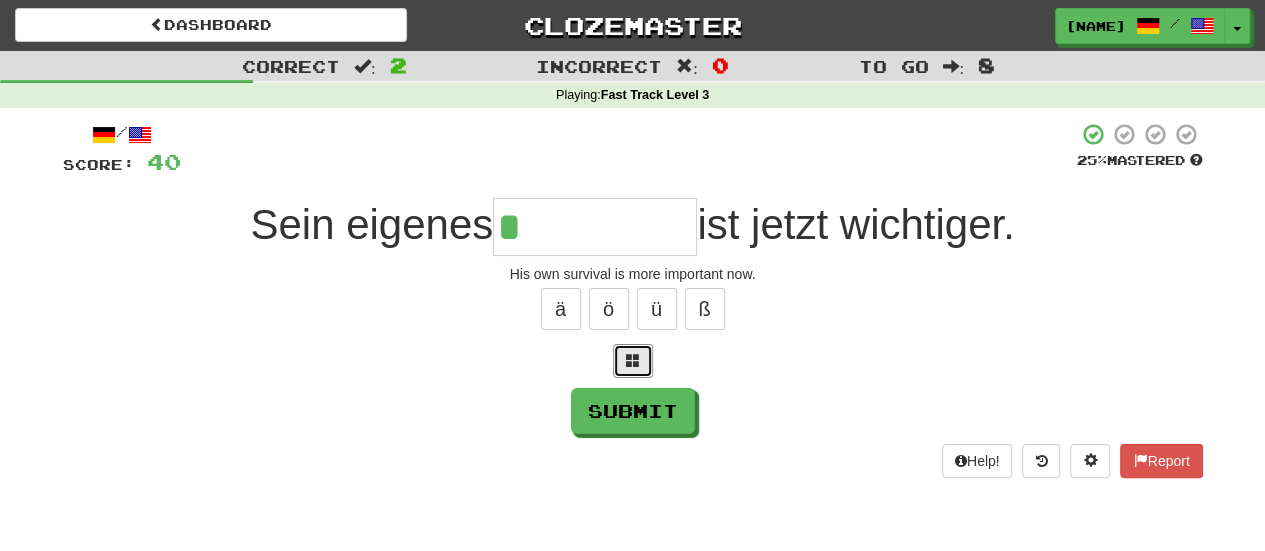 click at bounding box center (633, 361) 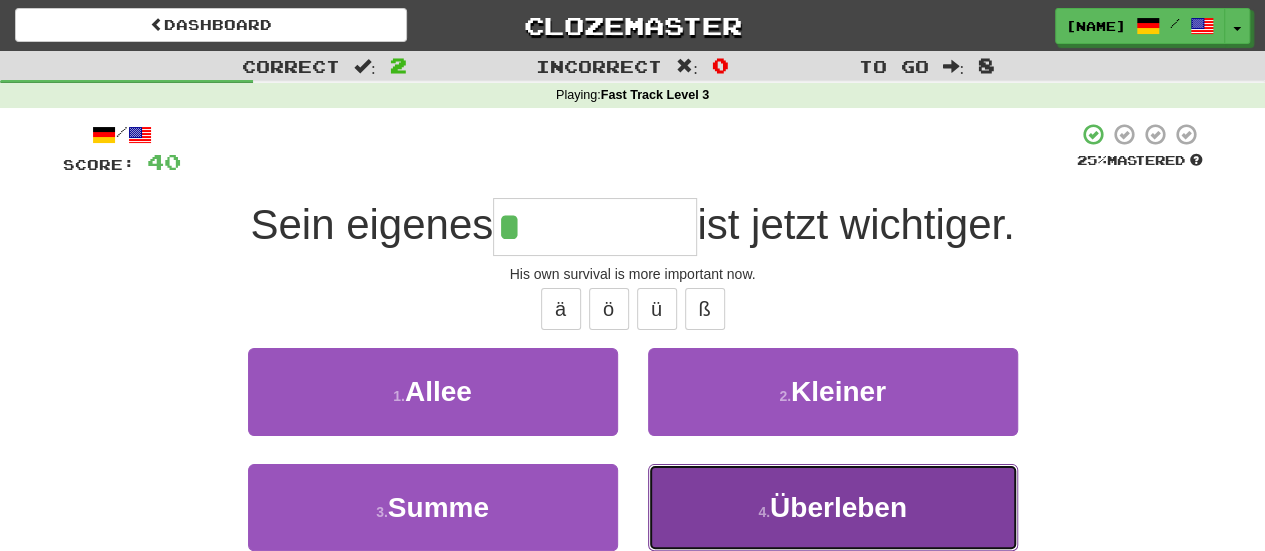 click on "Überleben" at bounding box center [838, 507] 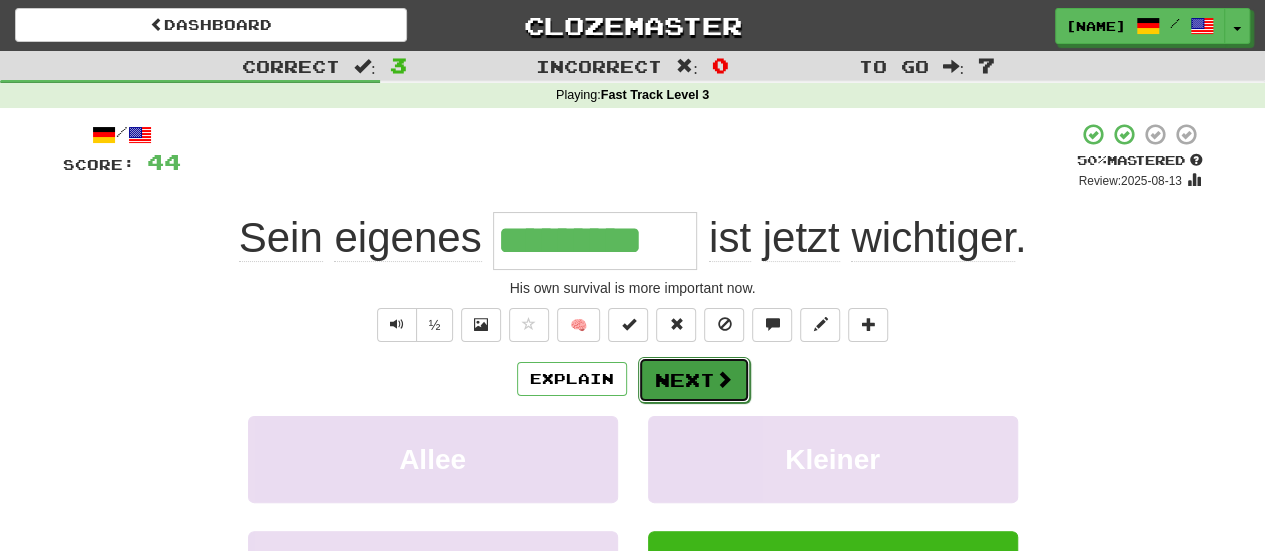 click at bounding box center (724, 379) 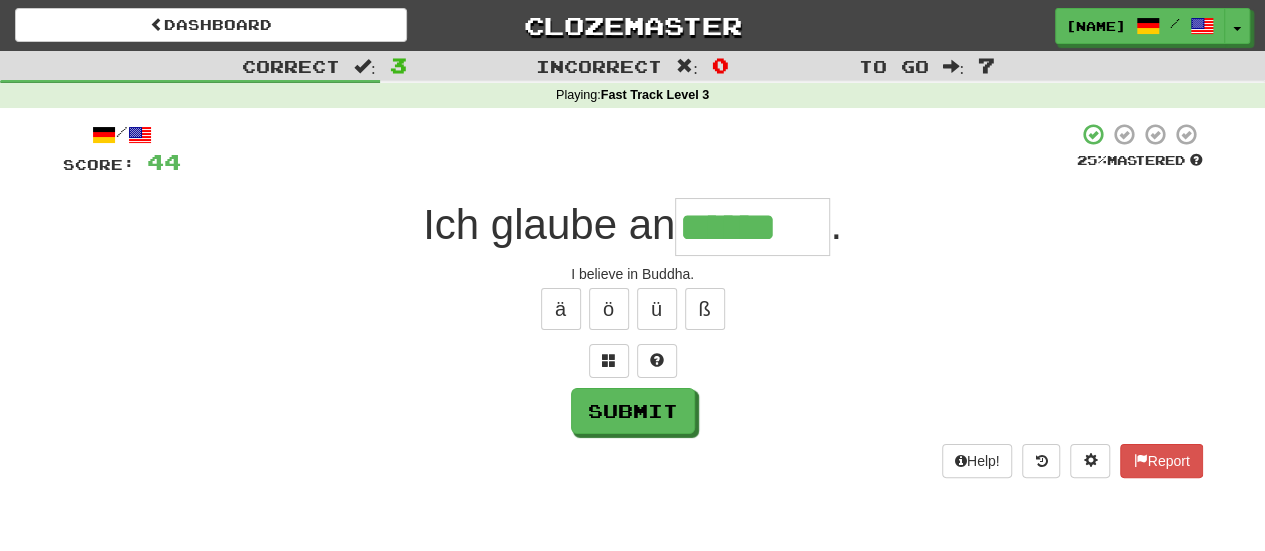 type on "******" 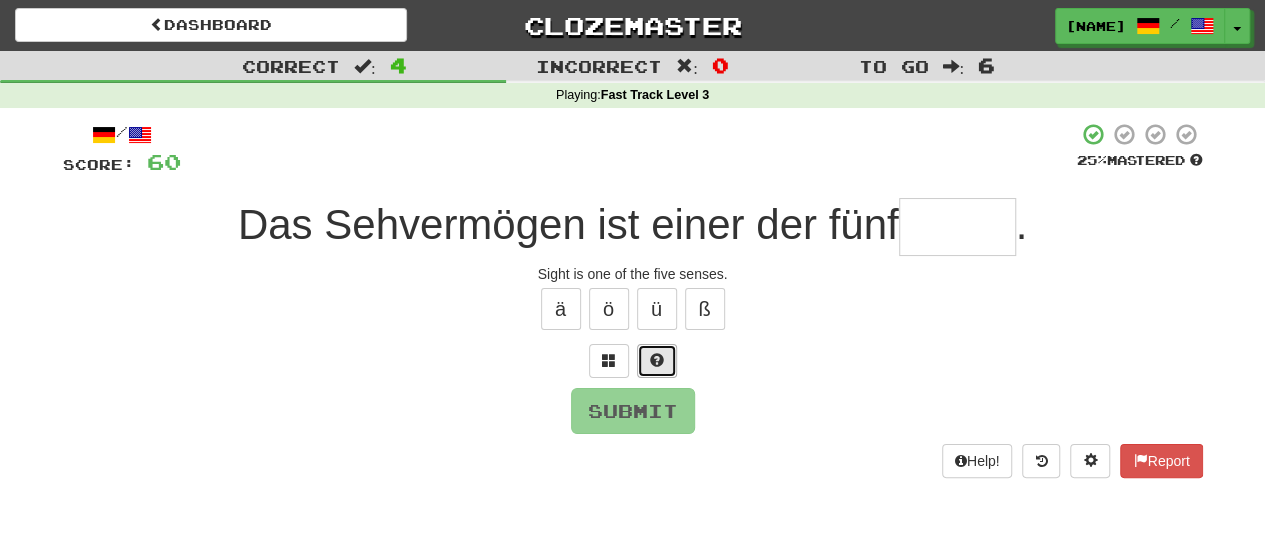 click at bounding box center (657, 361) 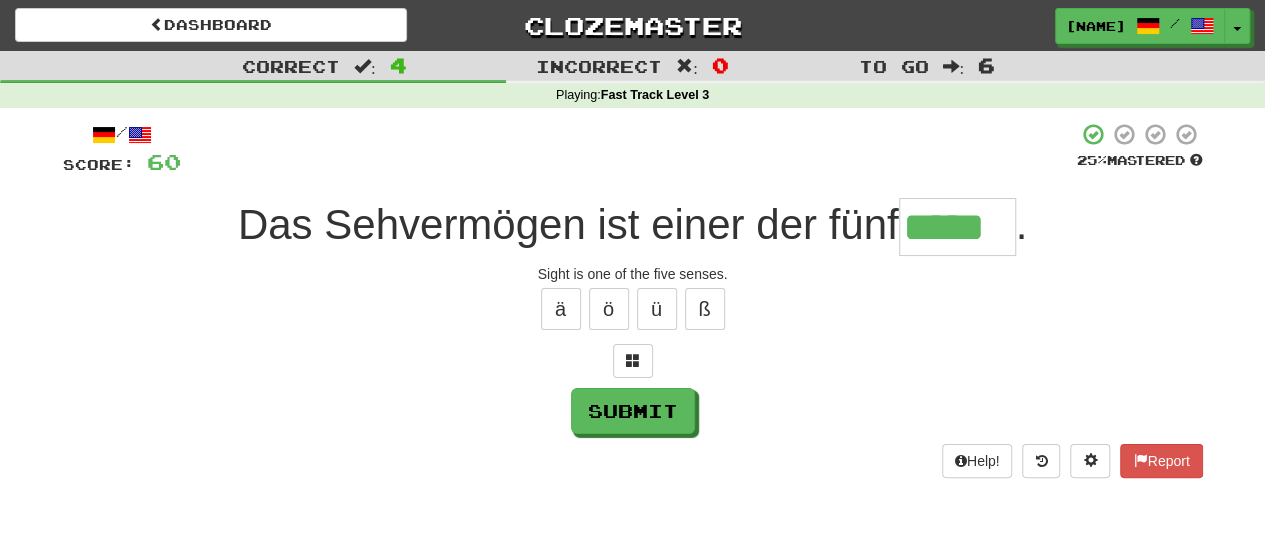 type on "*****" 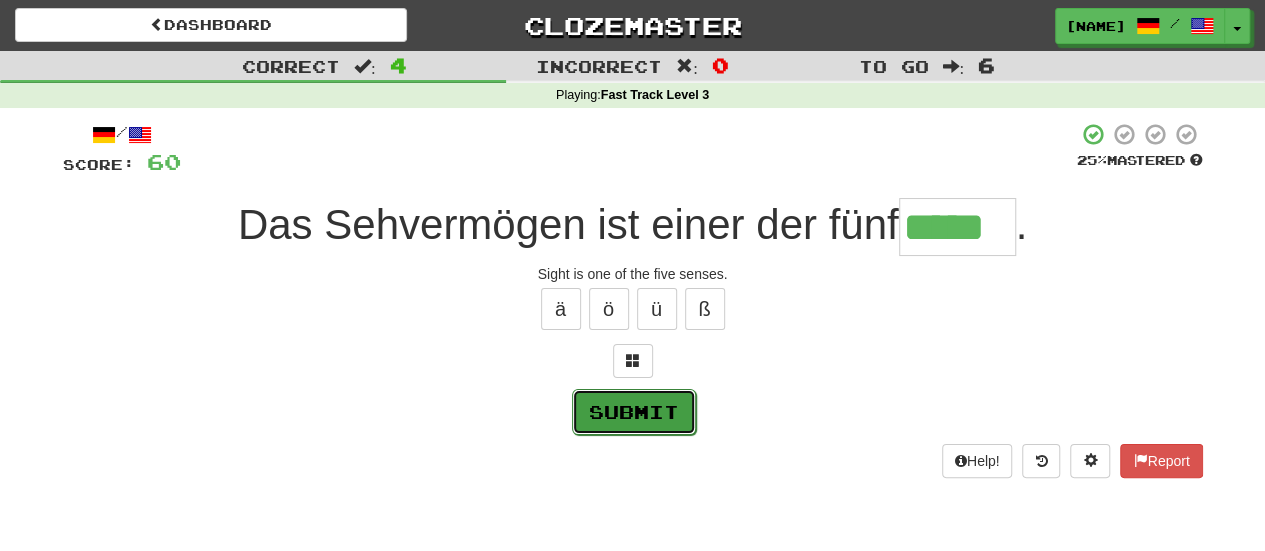click on "Submit" at bounding box center (634, 412) 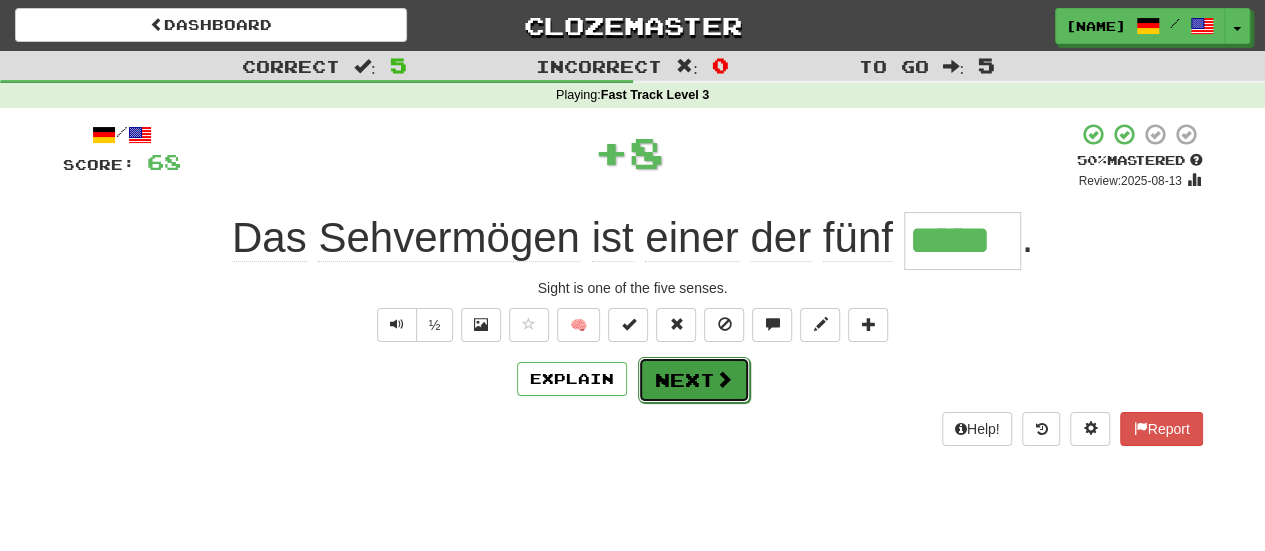 click on "Next" at bounding box center [694, 380] 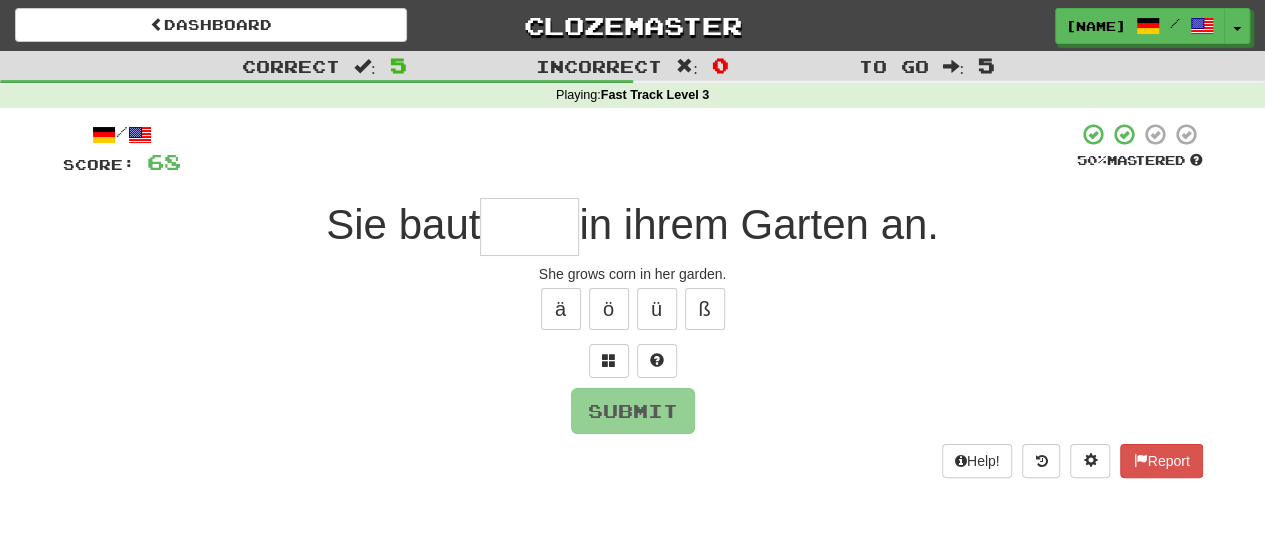 type on "*" 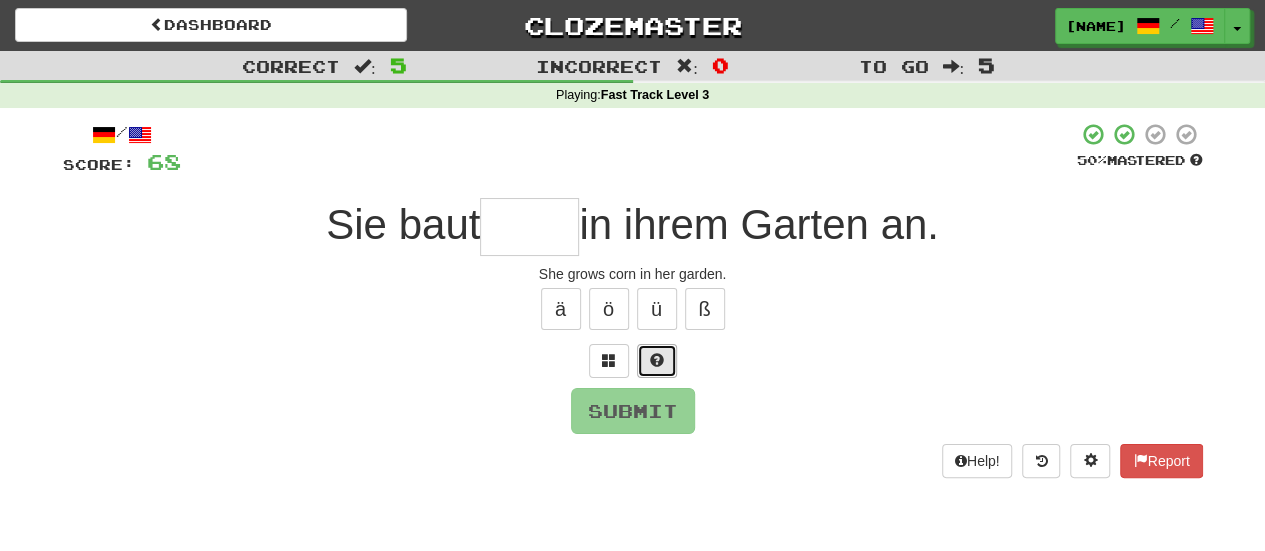 click at bounding box center (657, 360) 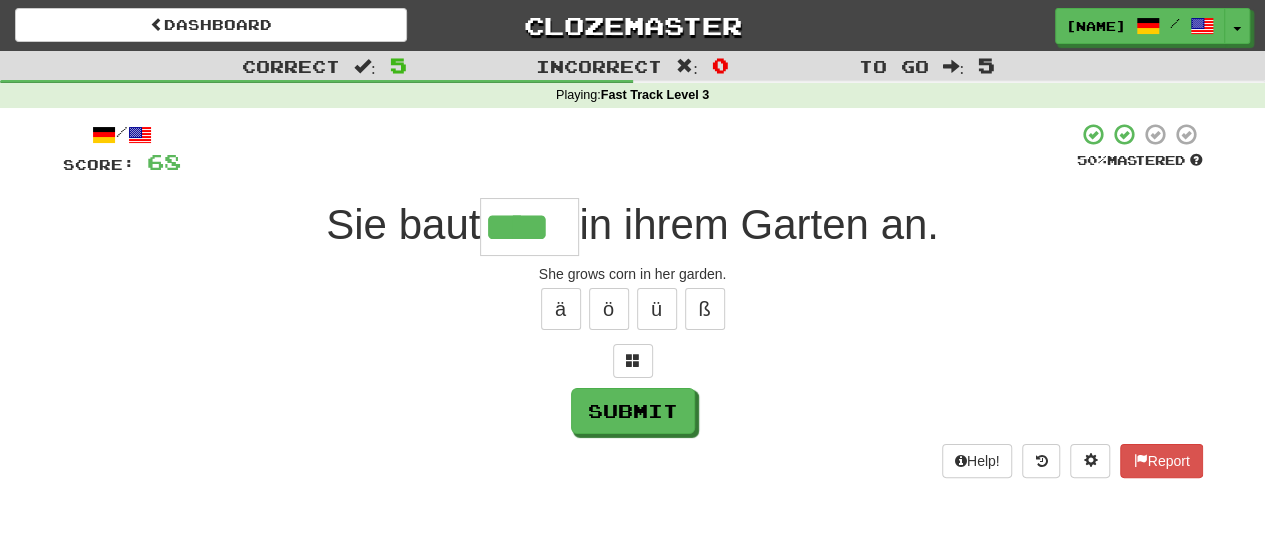 type on "****" 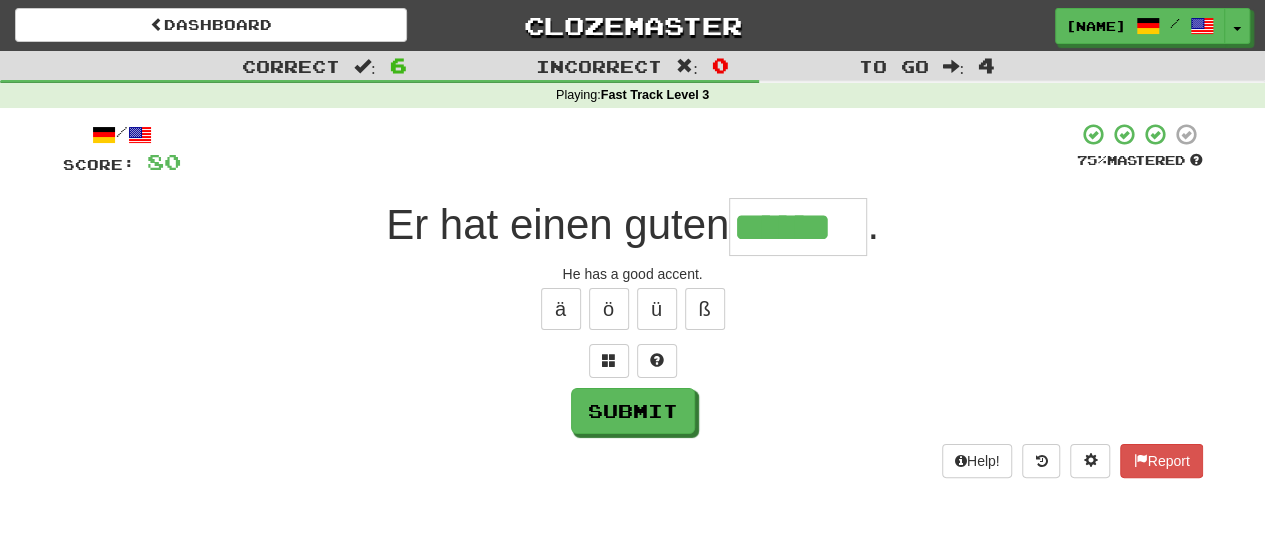 type on "******" 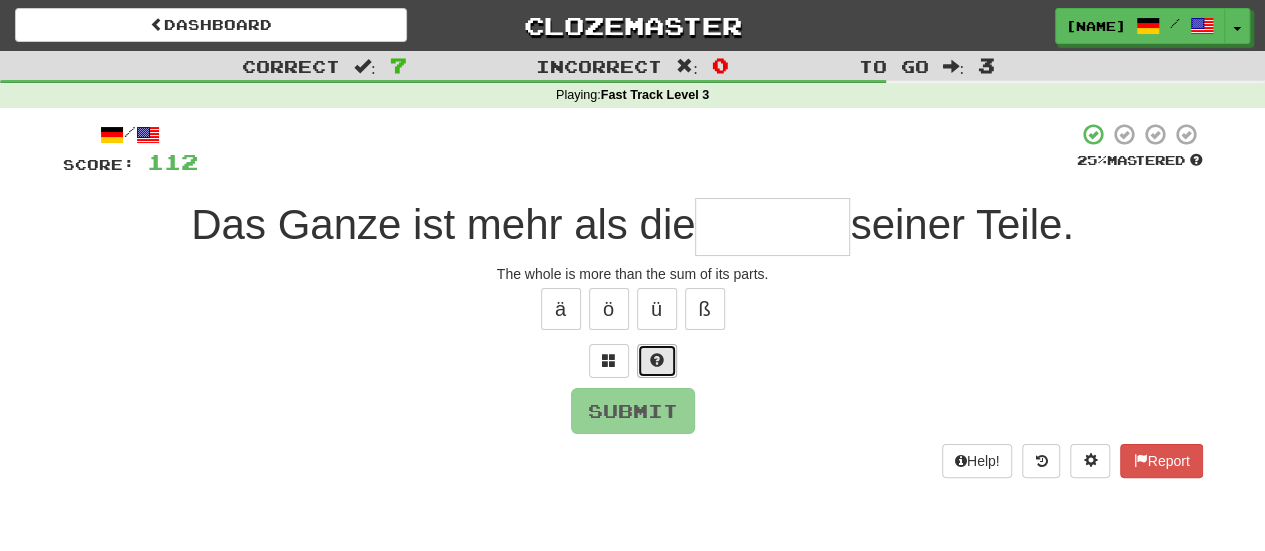 click at bounding box center (657, 361) 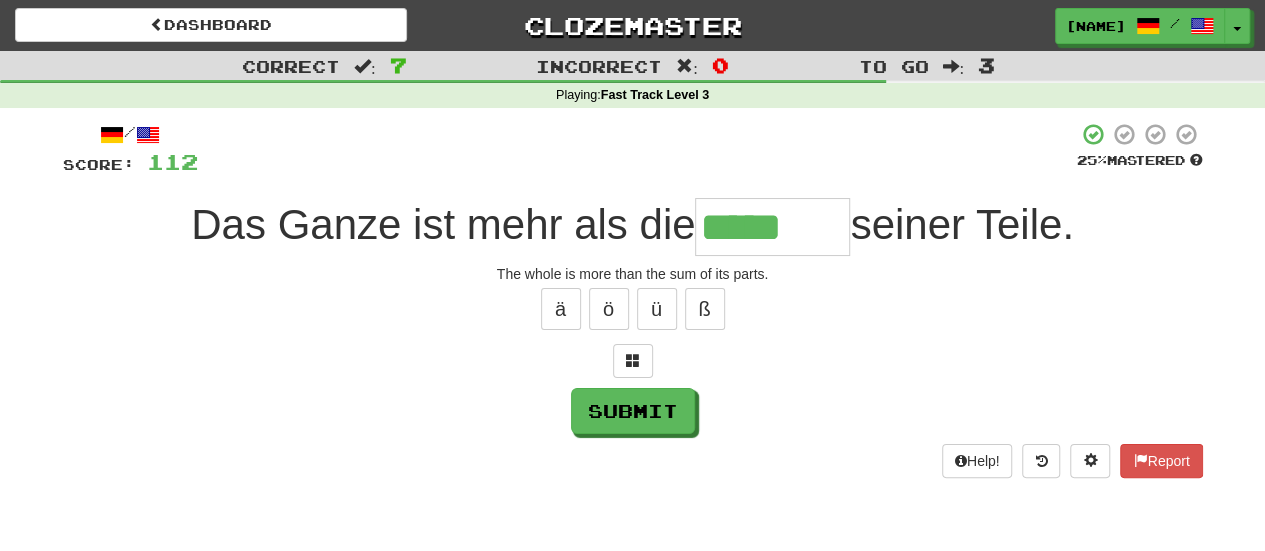 type on "*****" 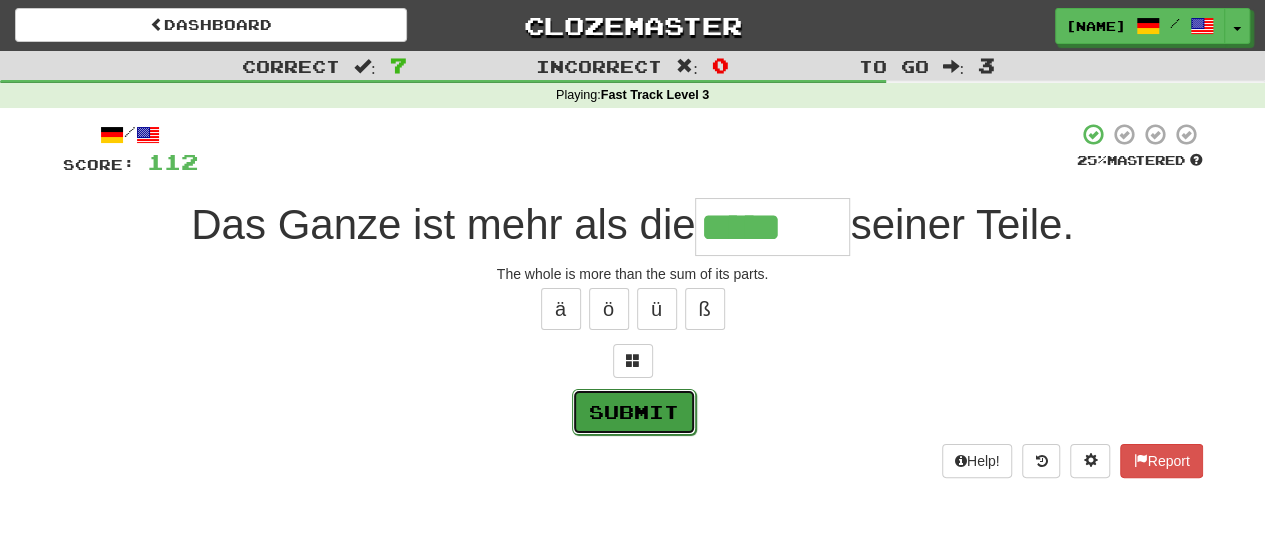 click on "Submit" at bounding box center [634, 412] 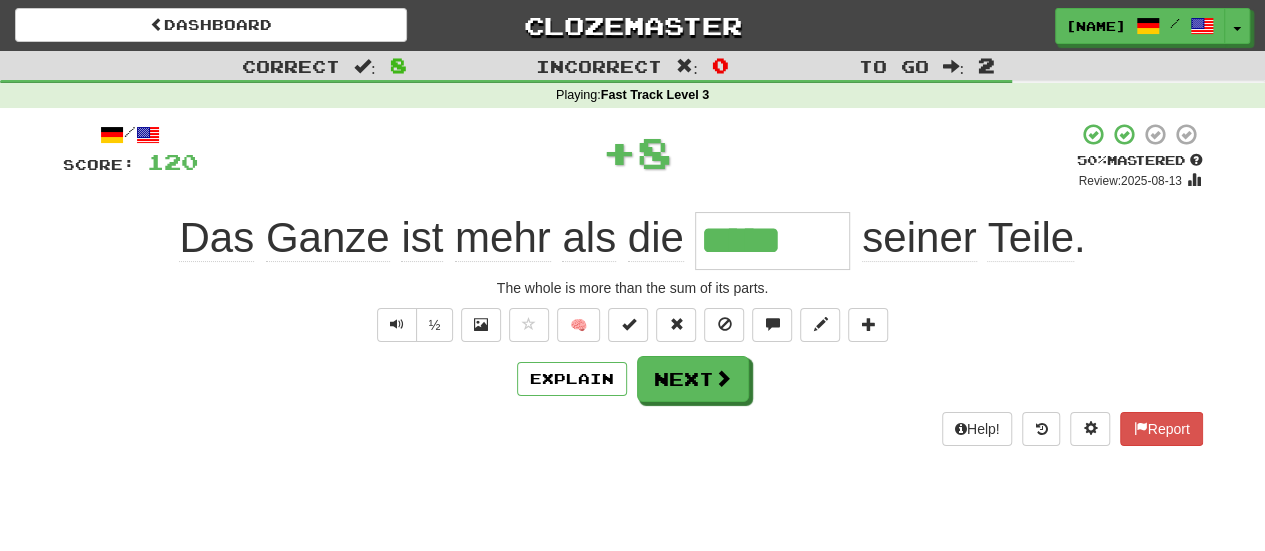 click on "/  Score:   120 + 8 50 %  Mastered Review:  2025-08-13 Das   Ganze   ist   mehr   als   die   *****   seiner   Teile . The whole is more than the sum of its parts. ½ 🧠 Explain Next  Help!  Report" at bounding box center [633, 283] 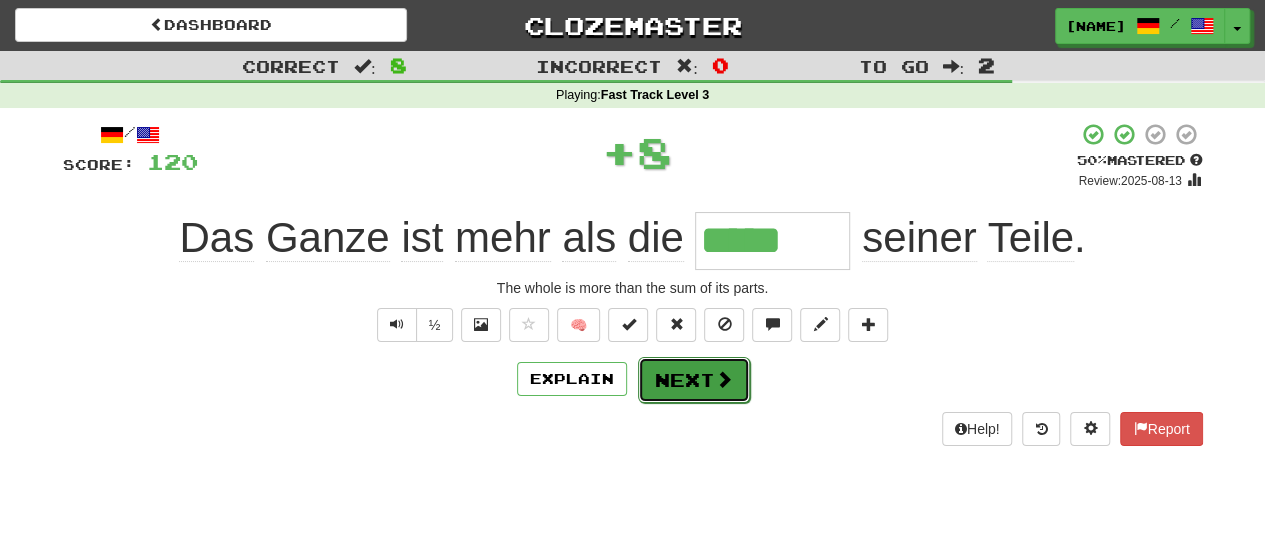 click on "Next" at bounding box center (694, 380) 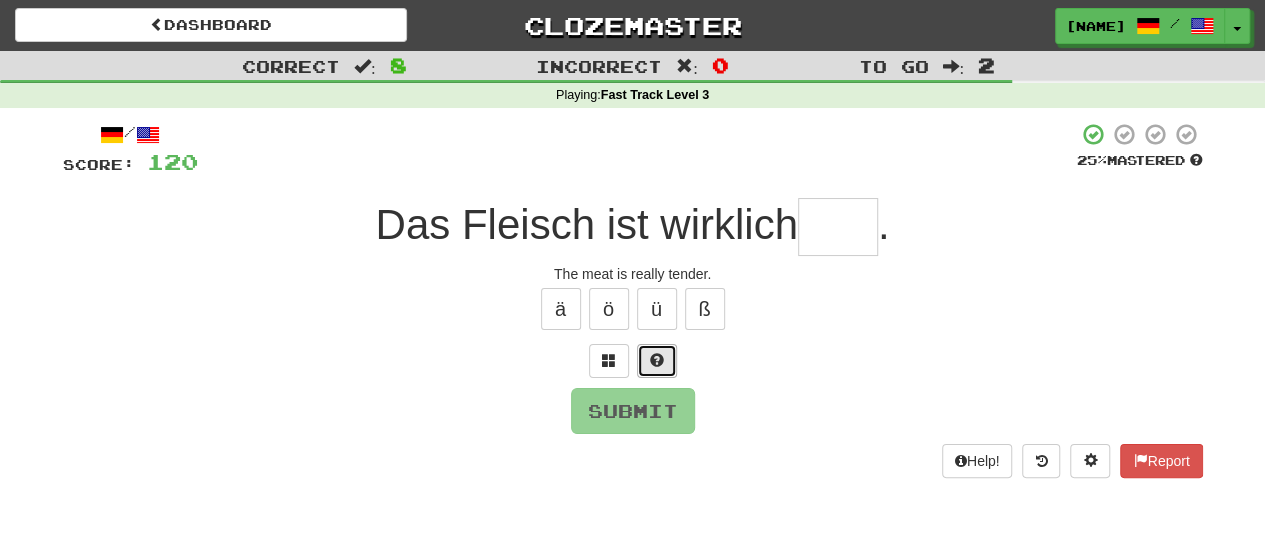 click at bounding box center (657, 360) 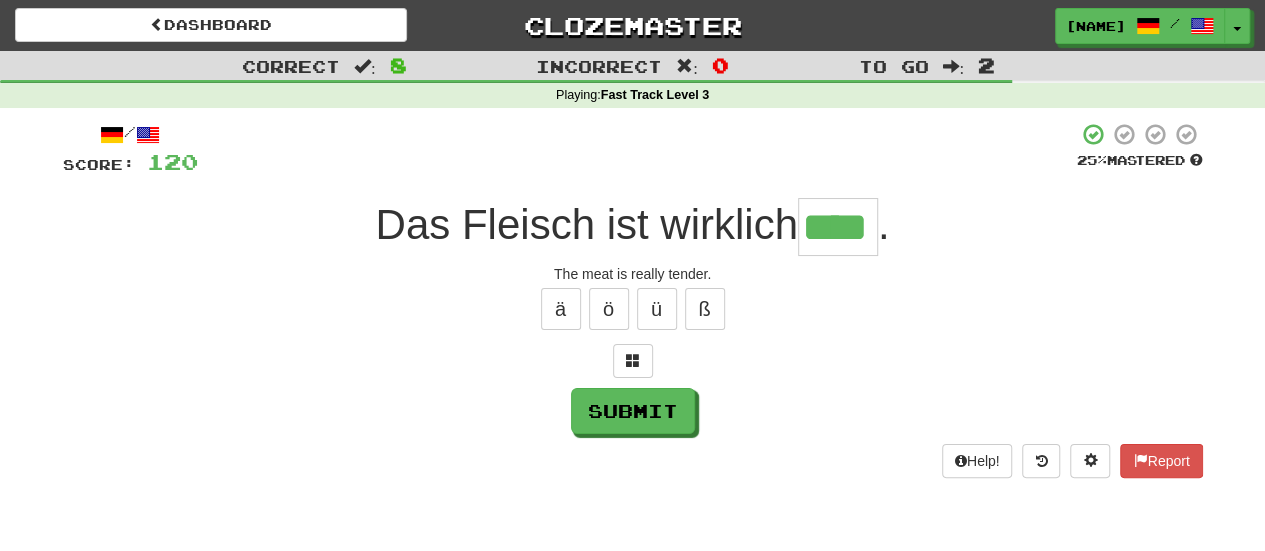 type on "****" 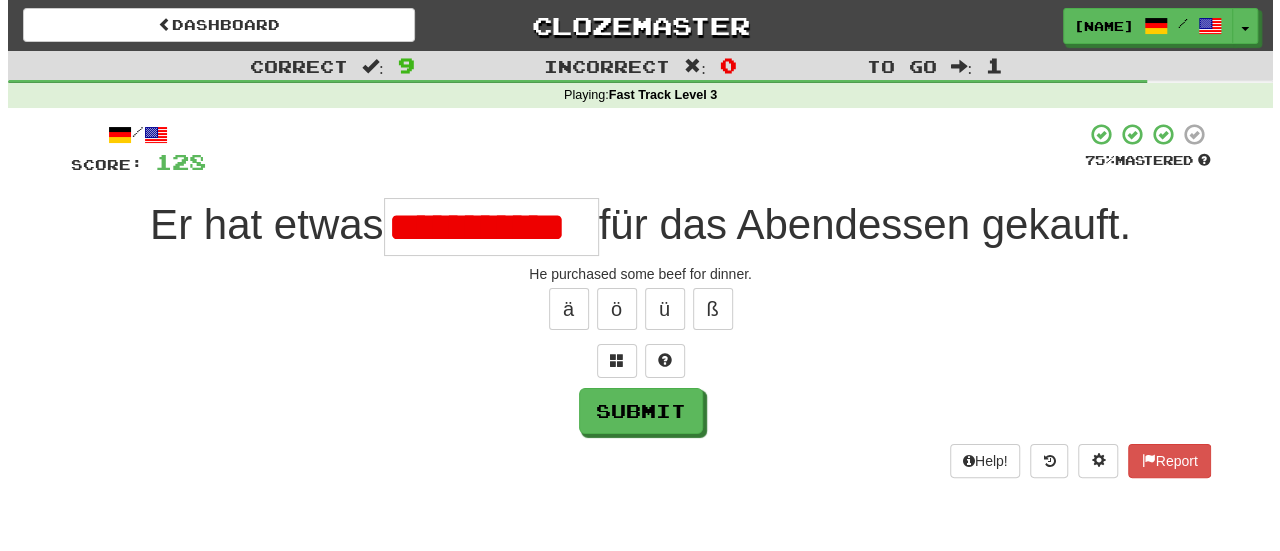 scroll, scrollTop: 0, scrollLeft: 0, axis: both 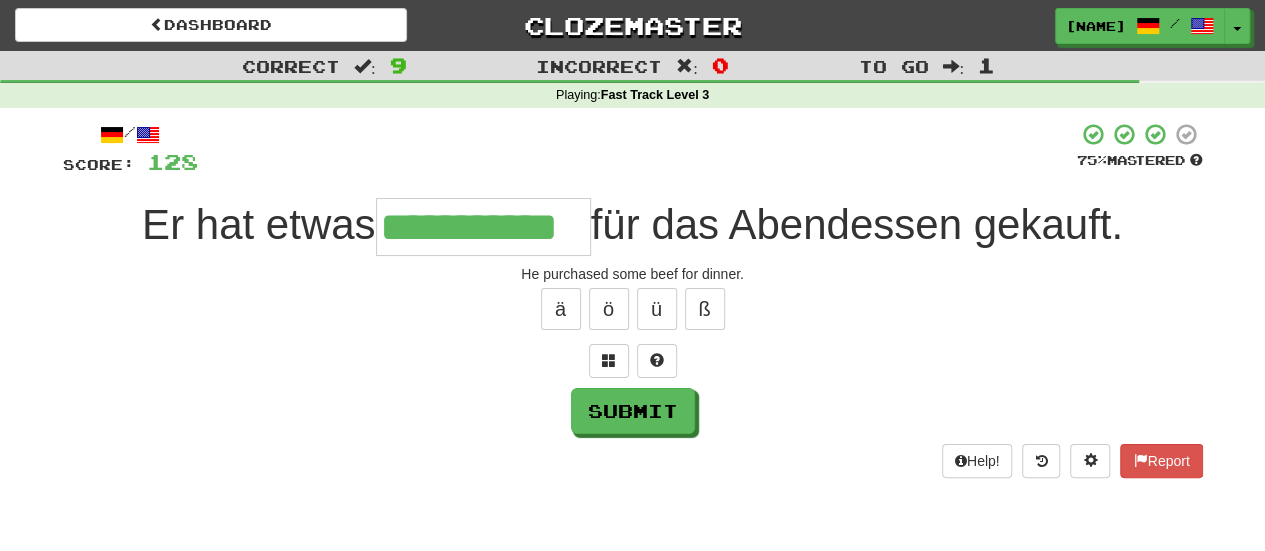 type on "**********" 